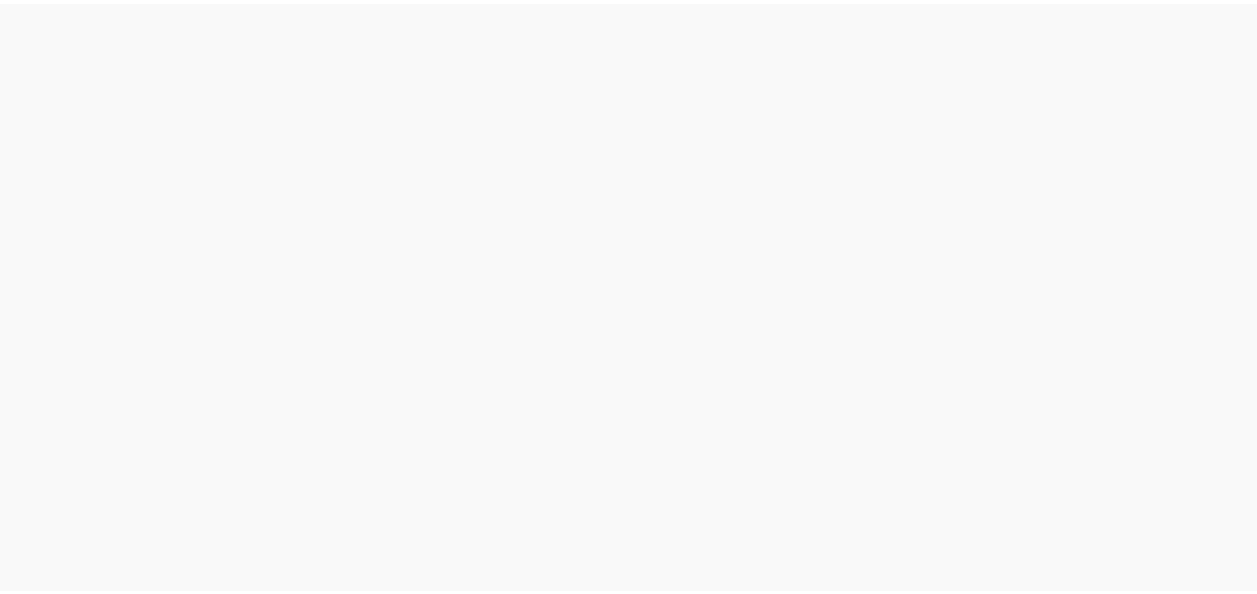 scroll, scrollTop: 0, scrollLeft: 0, axis: both 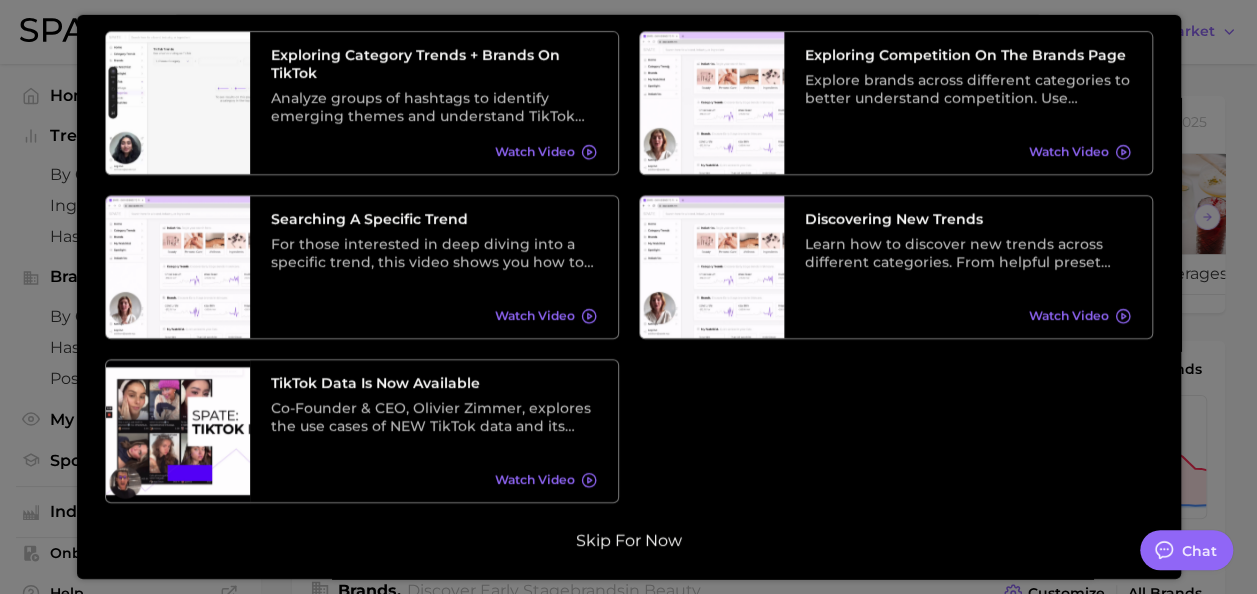 click on "Skip for now" at bounding box center [629, 540] 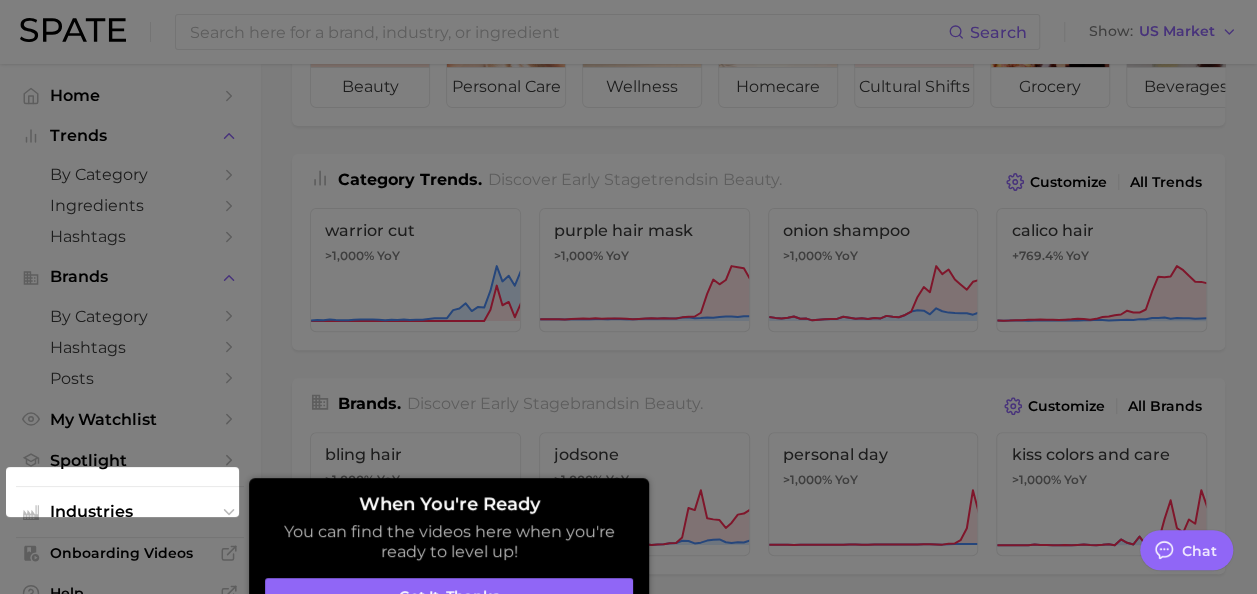 scroll, scrollTop: 191, scrollLeft: 0, axis: vertical 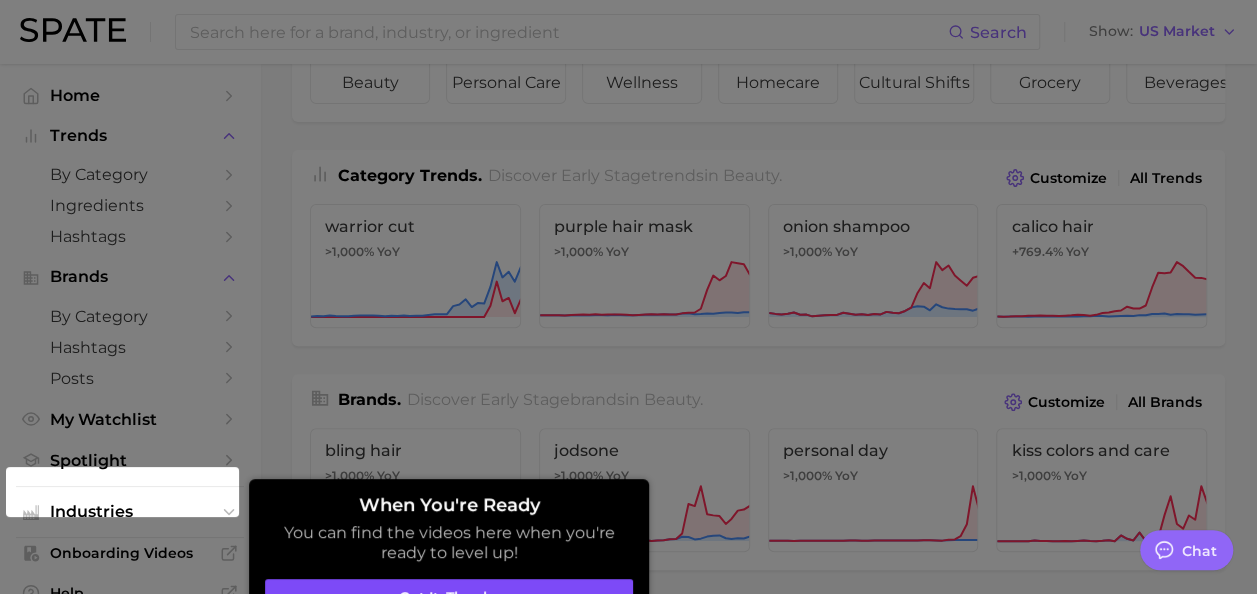 click on "Got it, thanks" at bounding box center (449, 598) 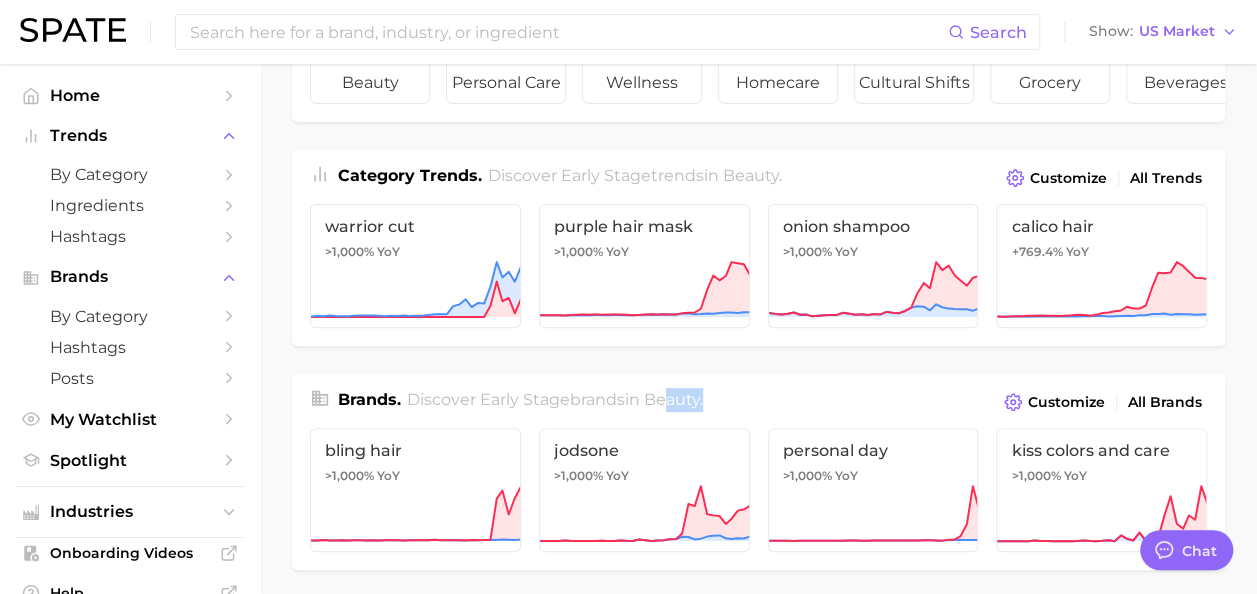 drag, startPoint x: 675, startPoint y: 361, endPoint x: 752, endPoint y: 407, distance: 89.693924 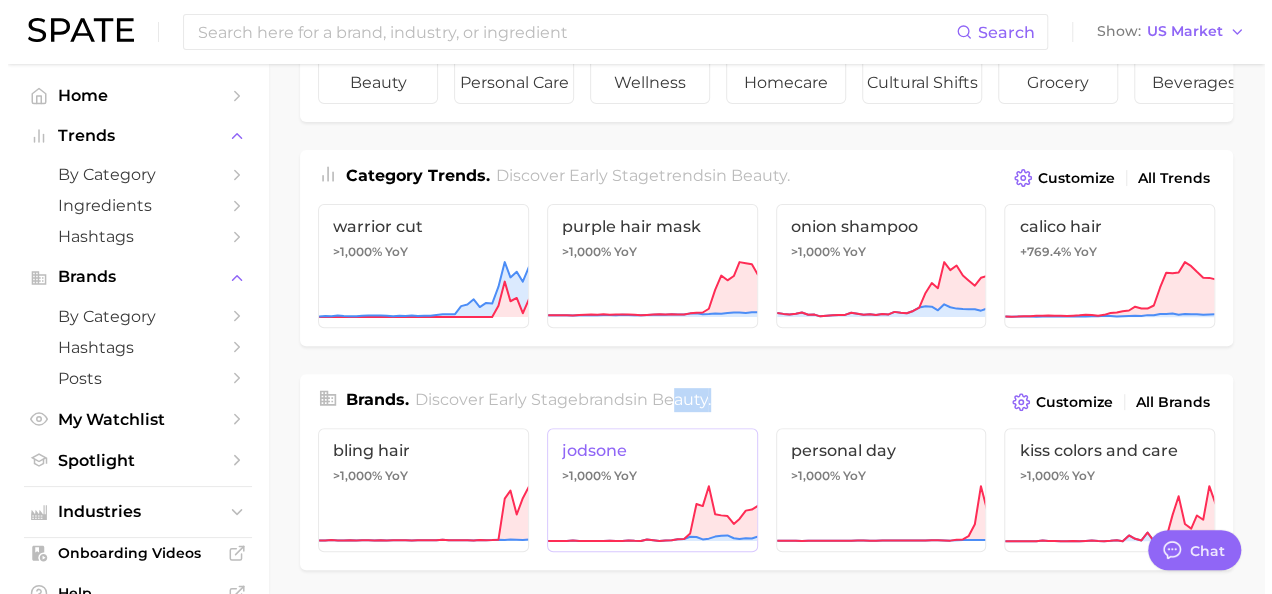 scroll, scrollTop: 0, scrollLeft: 0, axis: both 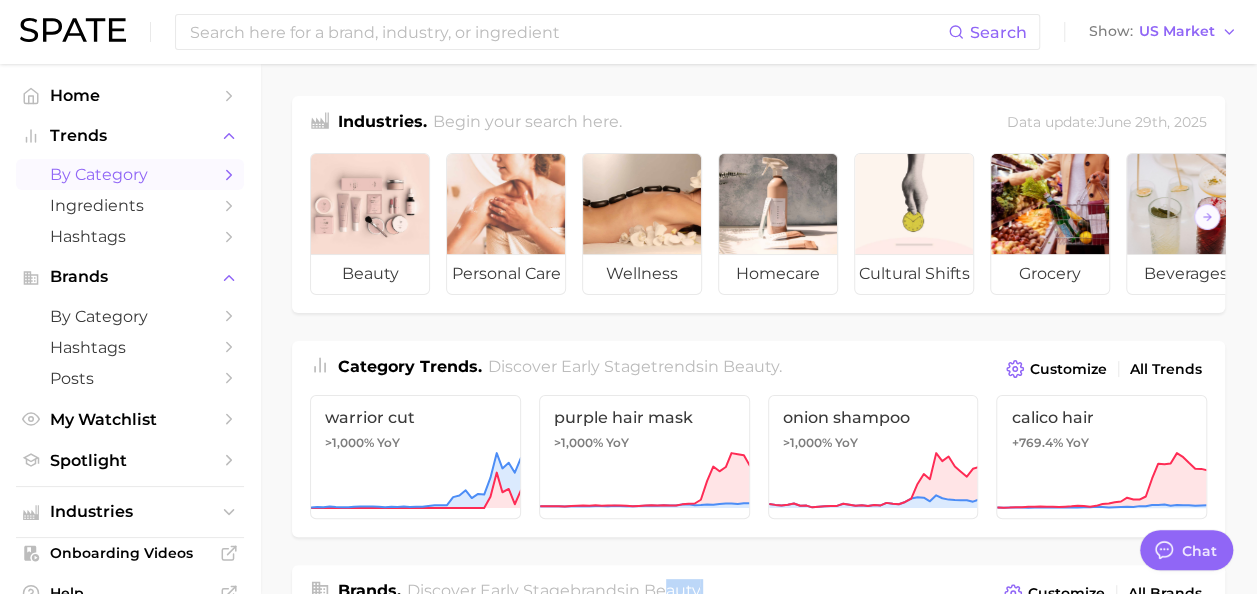 click on "by Category" at bounding box center [130, 174] 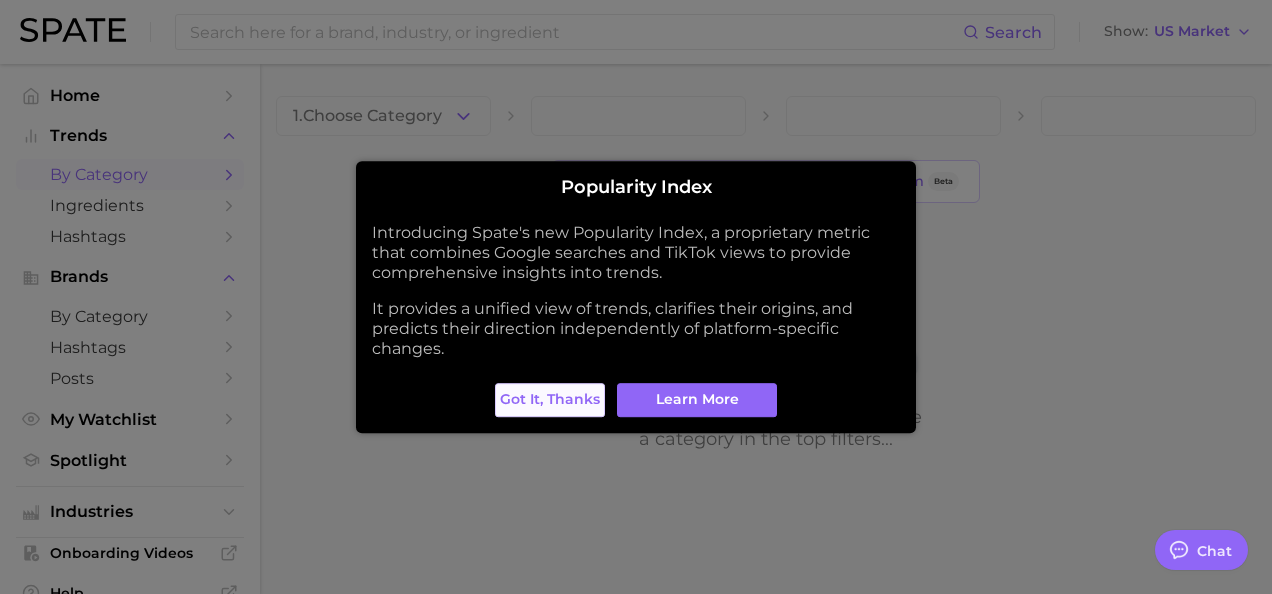 click on "Got it, thanks" at bounding box center (550, 399) 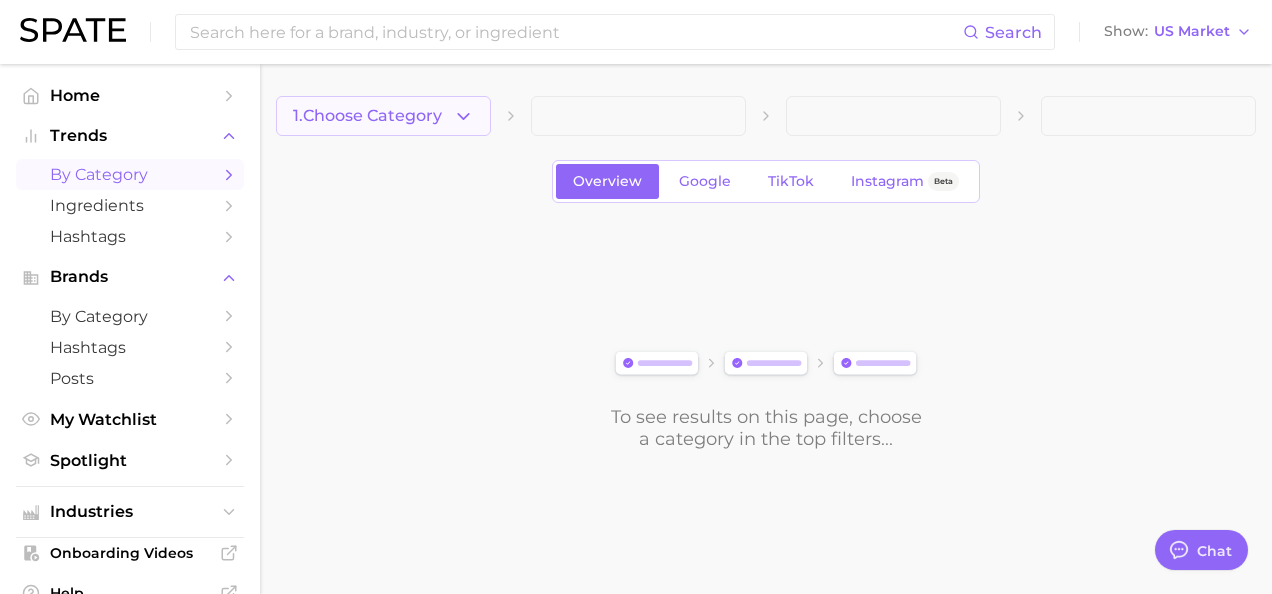 click on "1.  Choose Category" at bounding box center (383, 116) 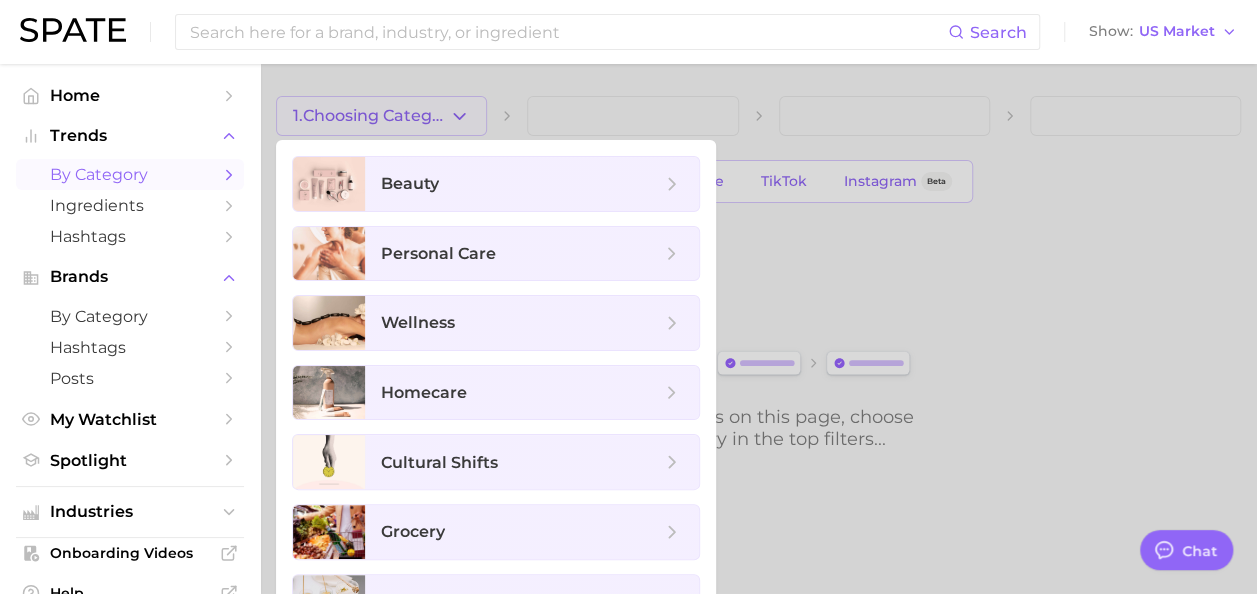 click at bounding box center (628, 297) 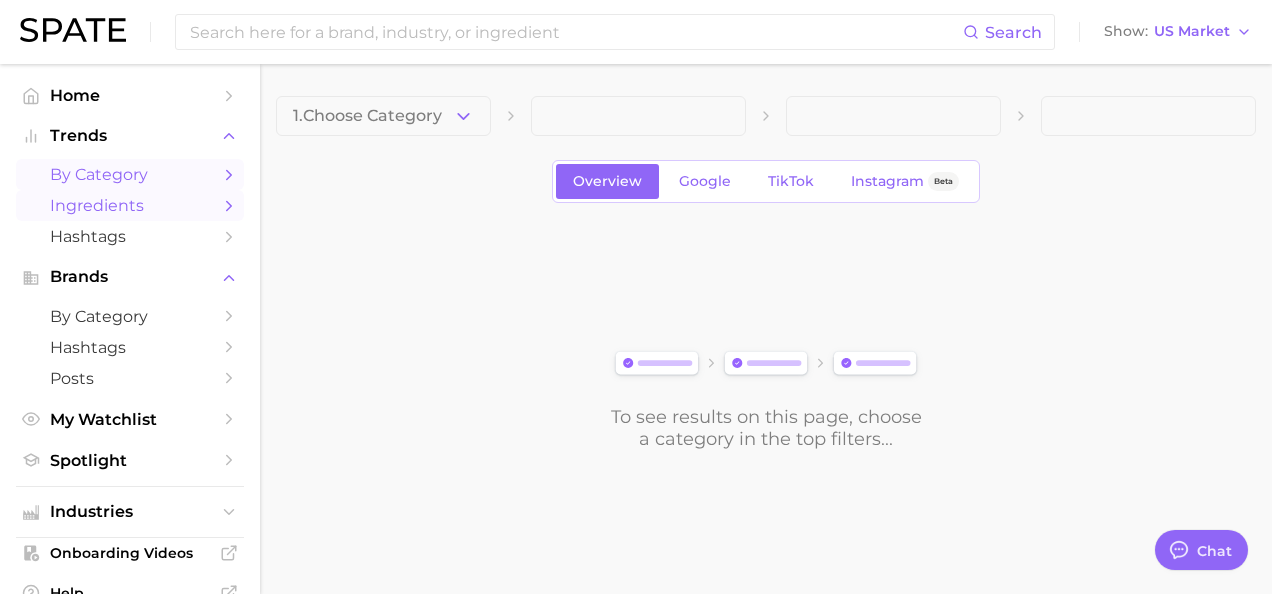 click on "Ingredients" at bounding box center (130, 205) 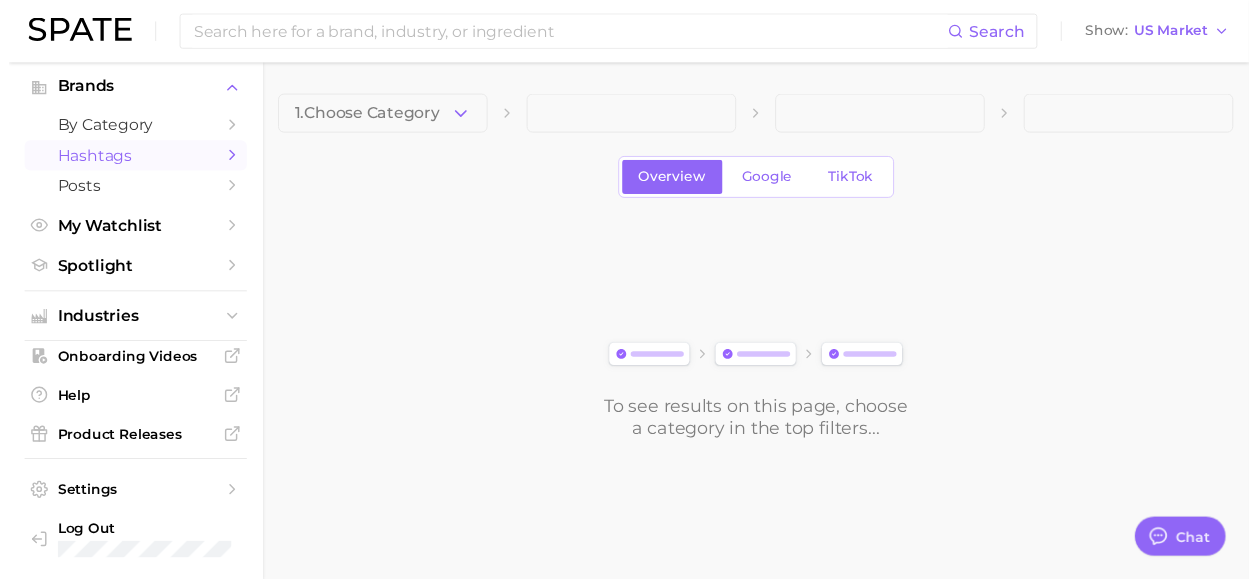 scroll, scrollTop: 0, scrollLeft: 0, axis: both 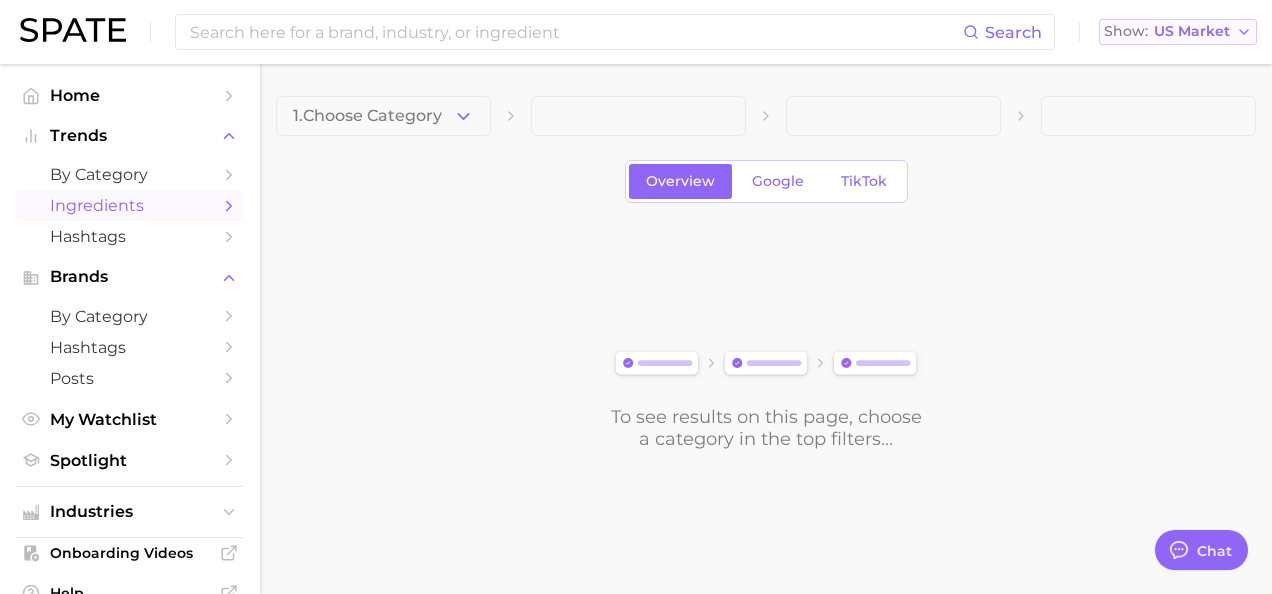 click 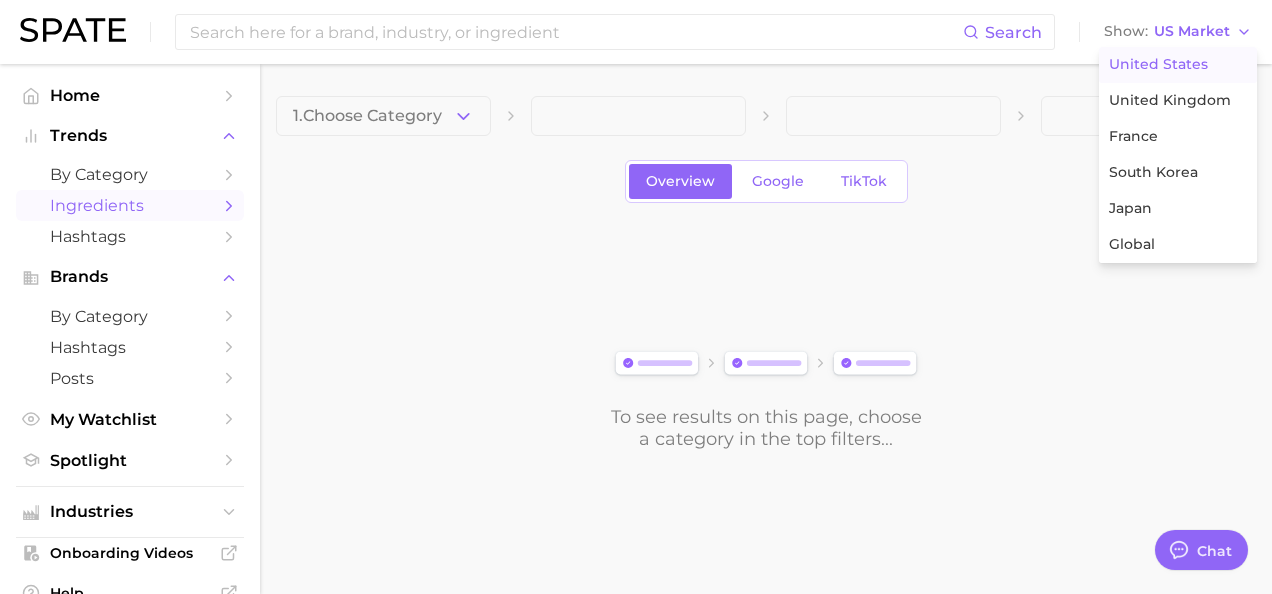 click on "To see results on this page, choose a category in the top filters..." at bounding box center (766, 338) 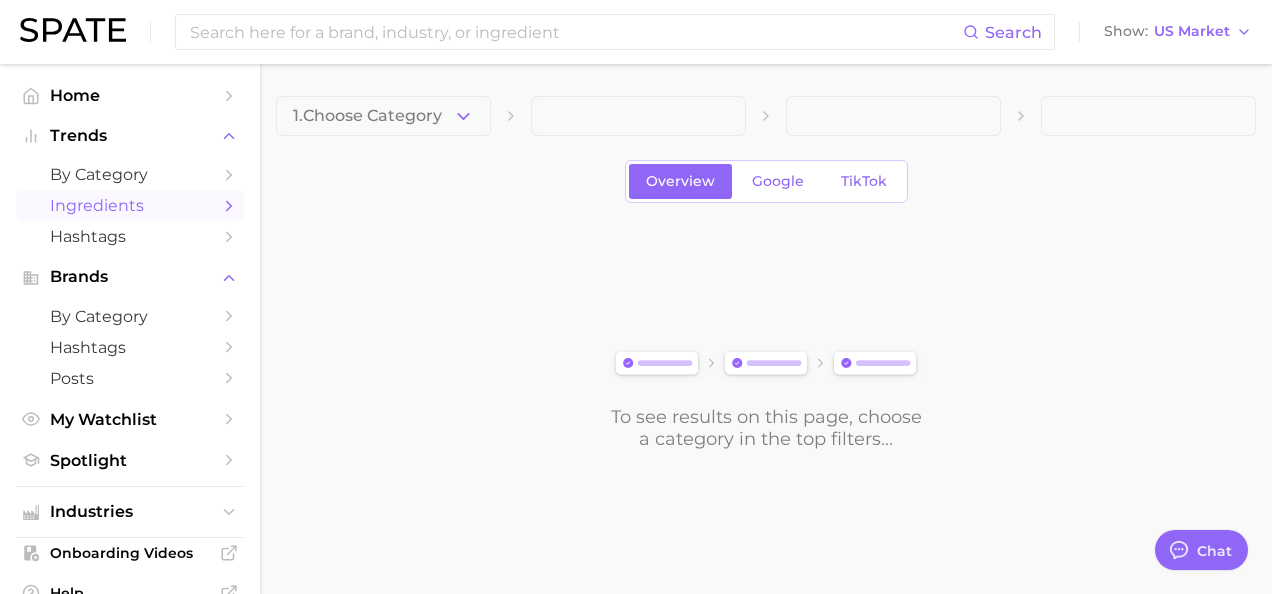 click on "Ingredients" at bounding box center [130, 205] 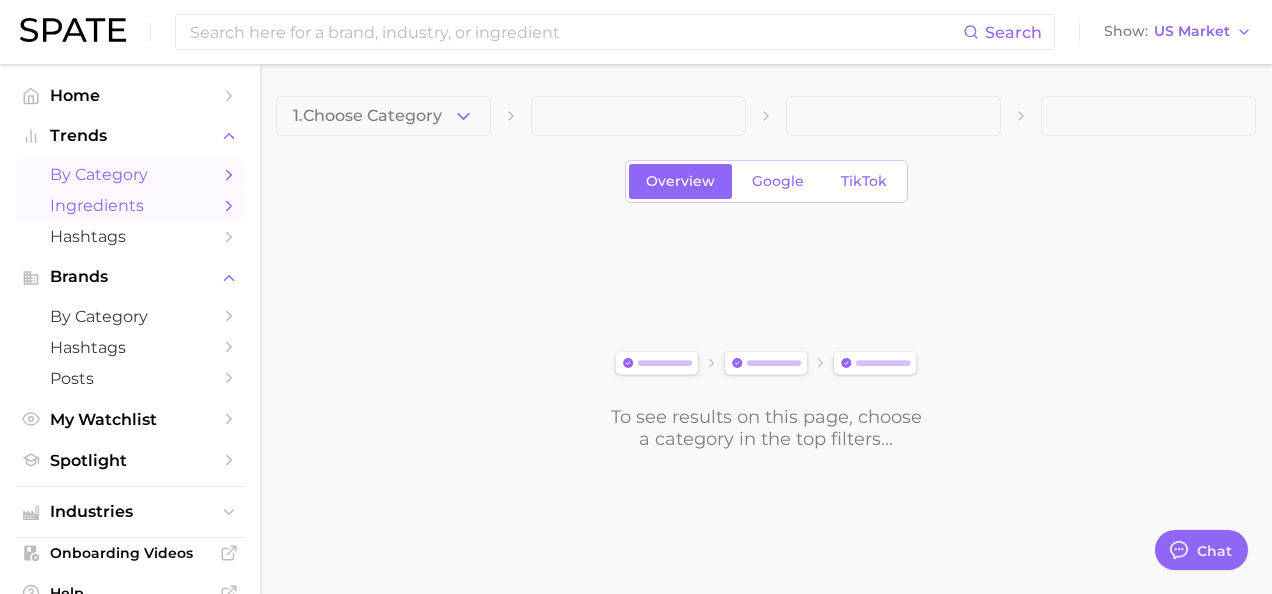 click on "by Category" at bounding box center [130, 174] 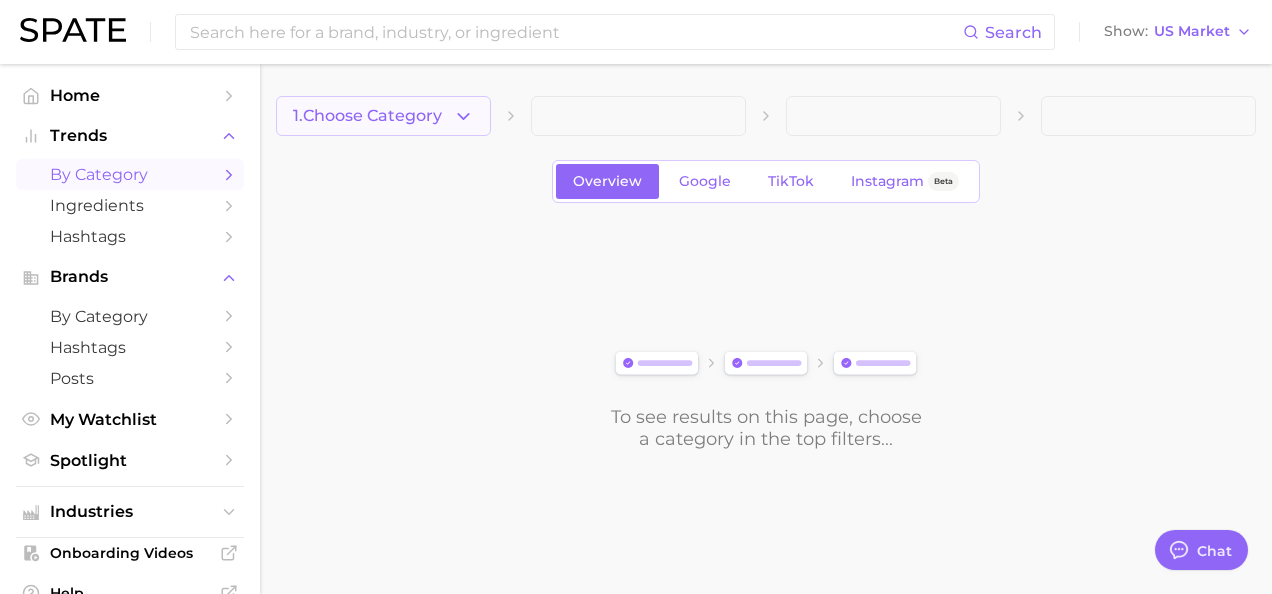 click on "1.  Choose Category" at bounding box center [367, 116] 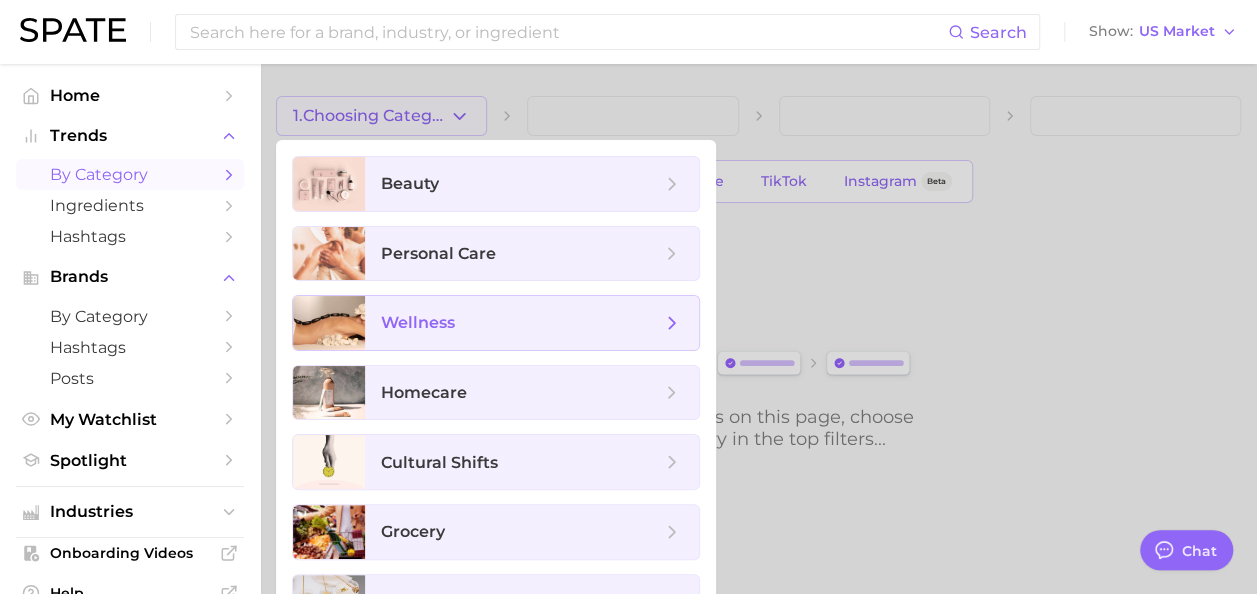 click on "wellness" at bounding box center (521, 323) 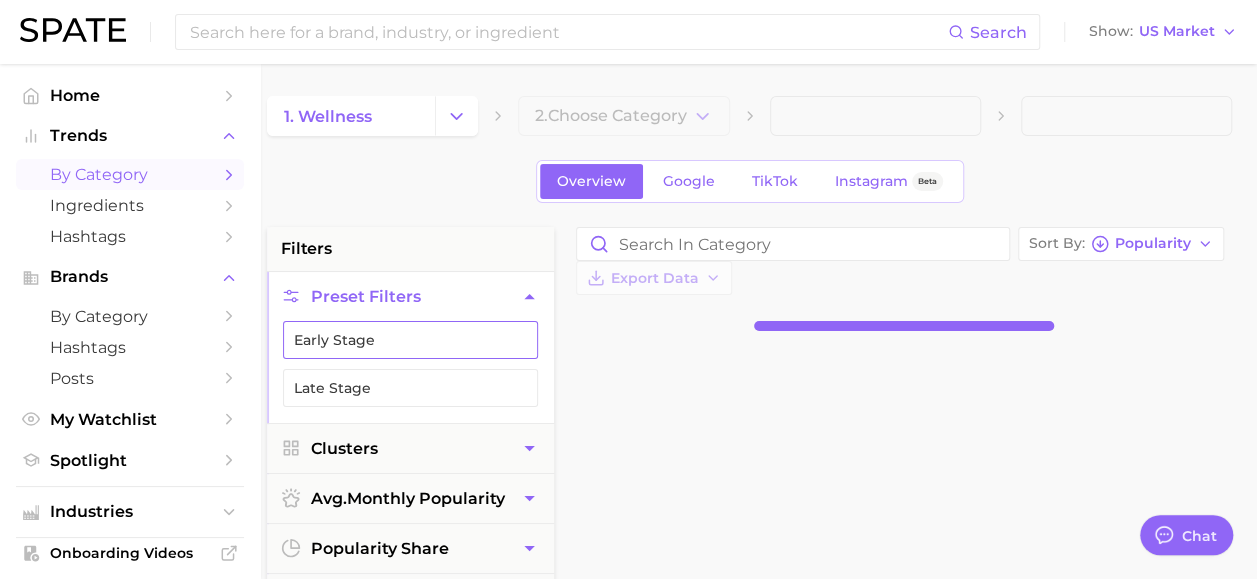 scroll, scrollTop: 0, scrollLeft: 9, axis: horizontal 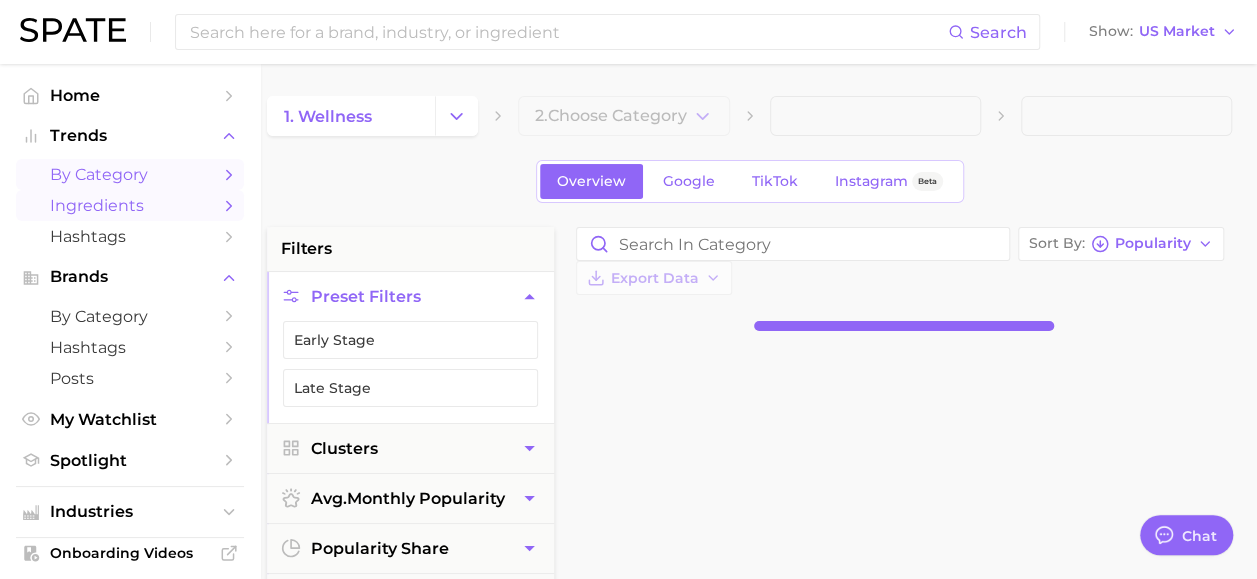 click on "Ingredients" at bounding box center (130, 205) 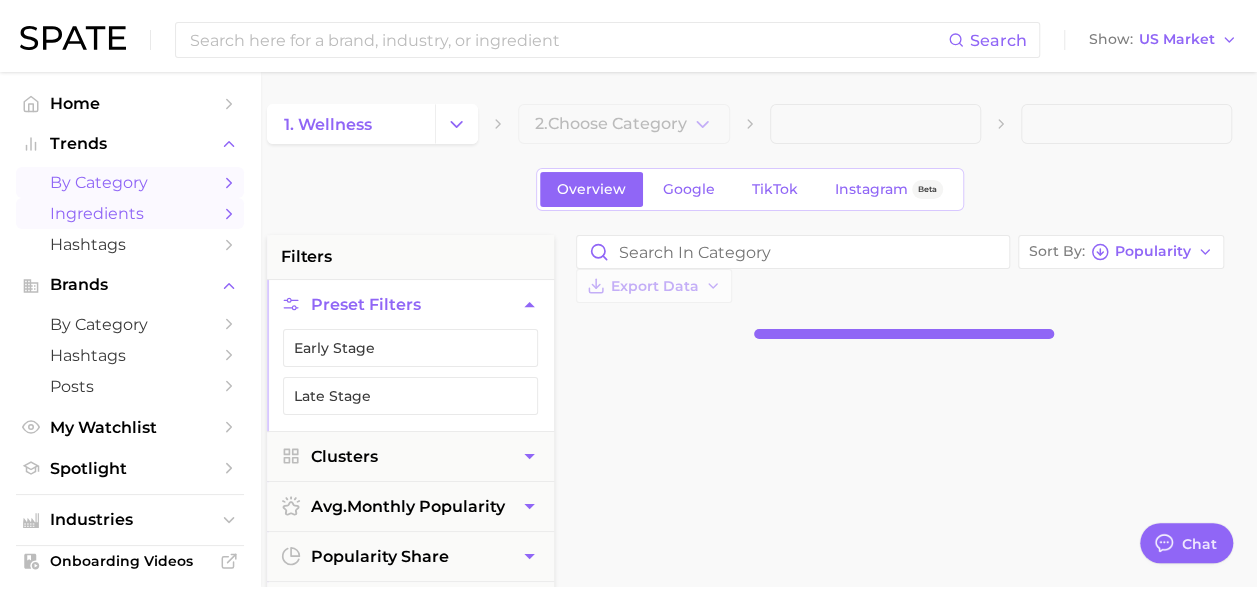 scroll, scrollTop: 0, scrollLeft: 0, axis: both 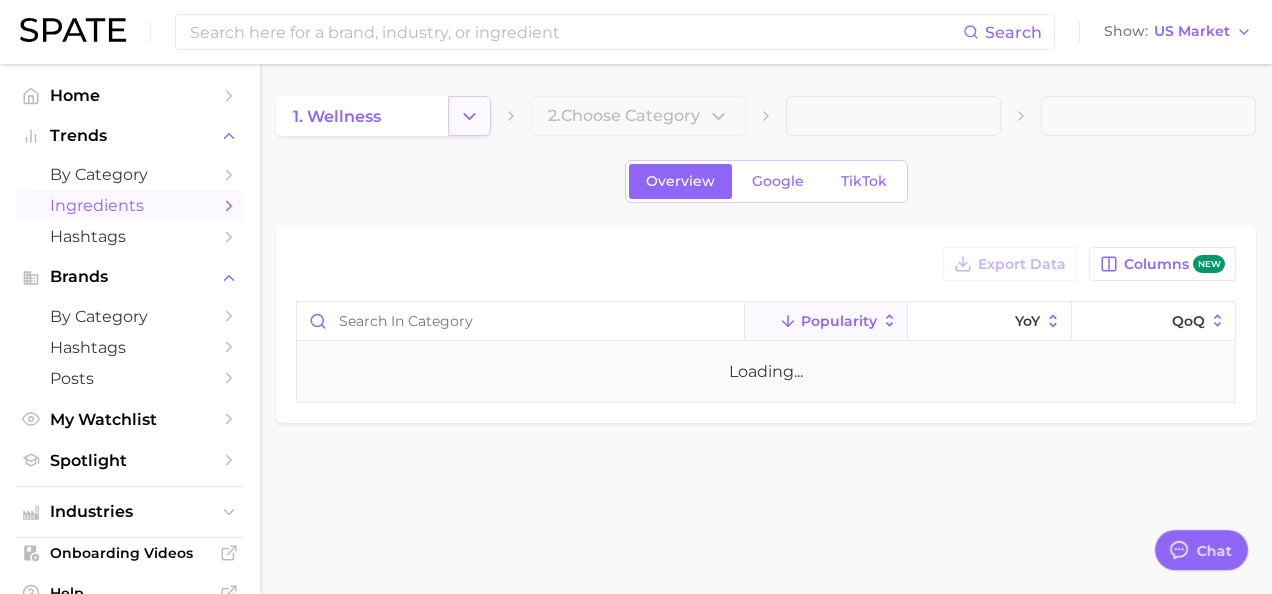 click 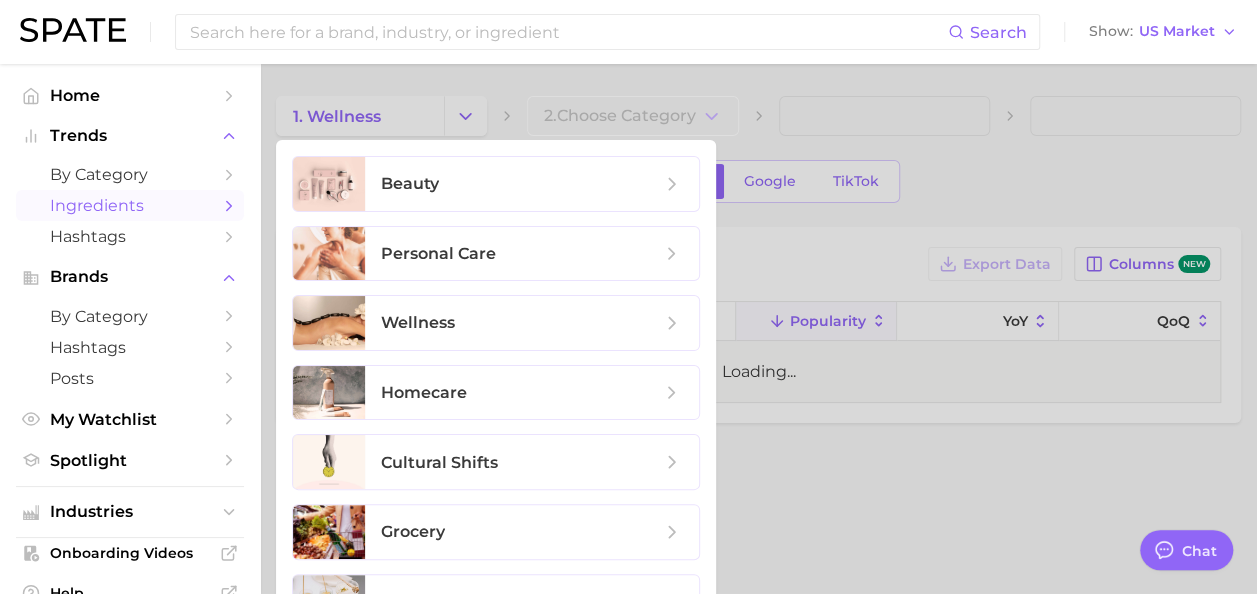 click at bounding box center (628, 297) 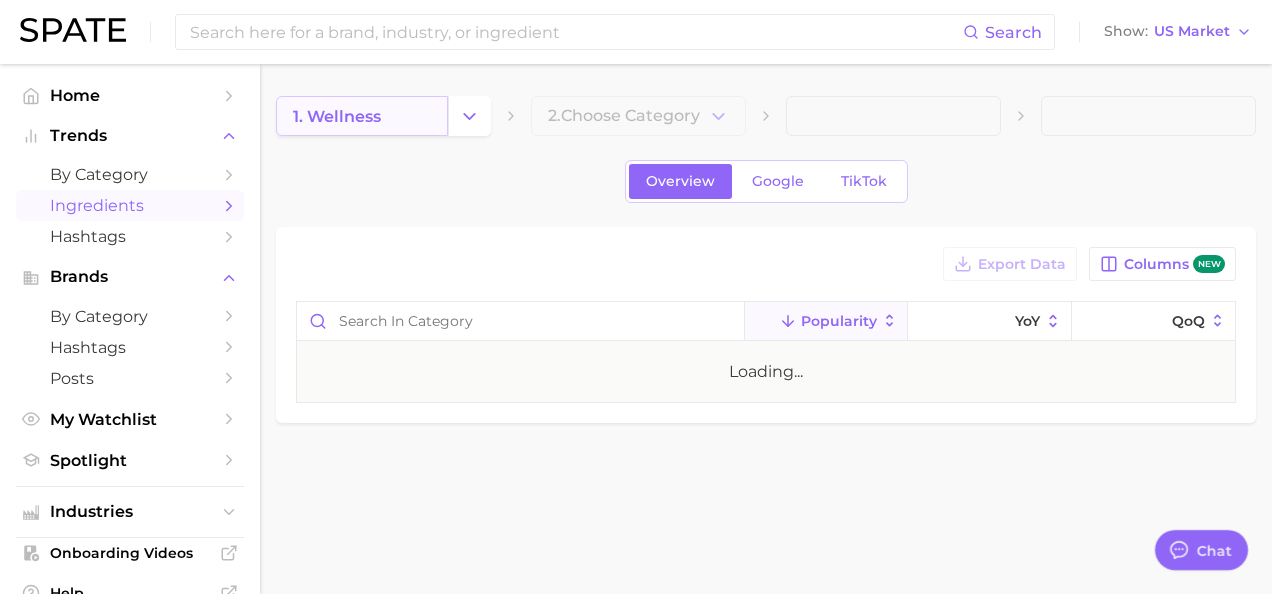 click on "1. wellness" at bounding box center [337, 116] 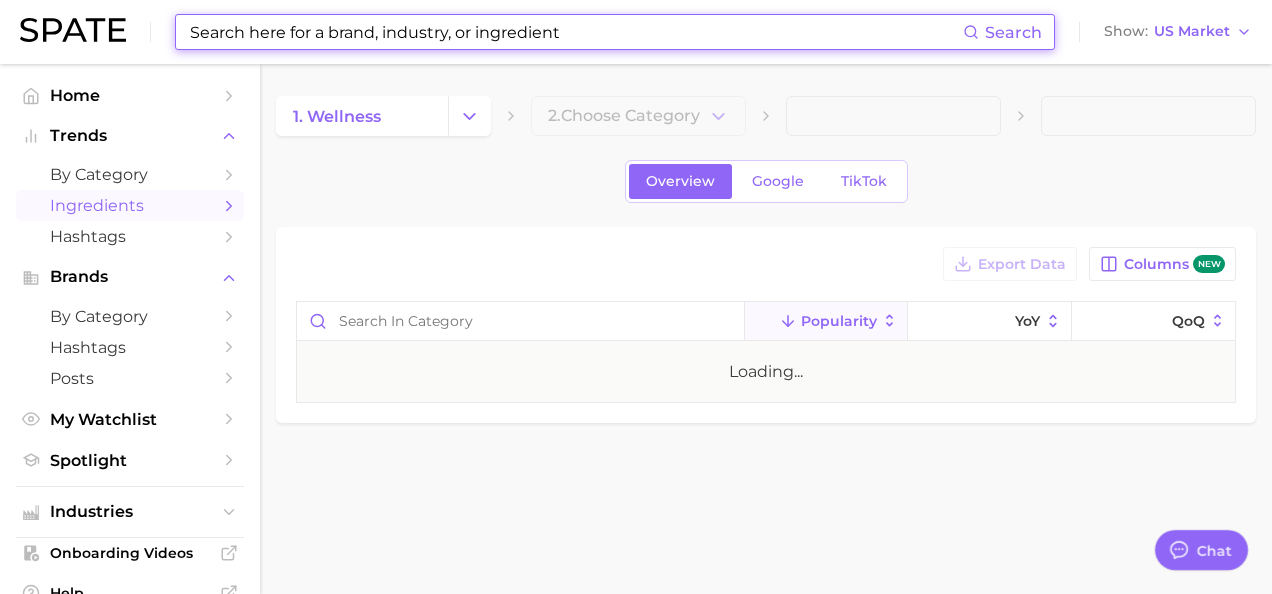 click at bounding box center [575, 32] 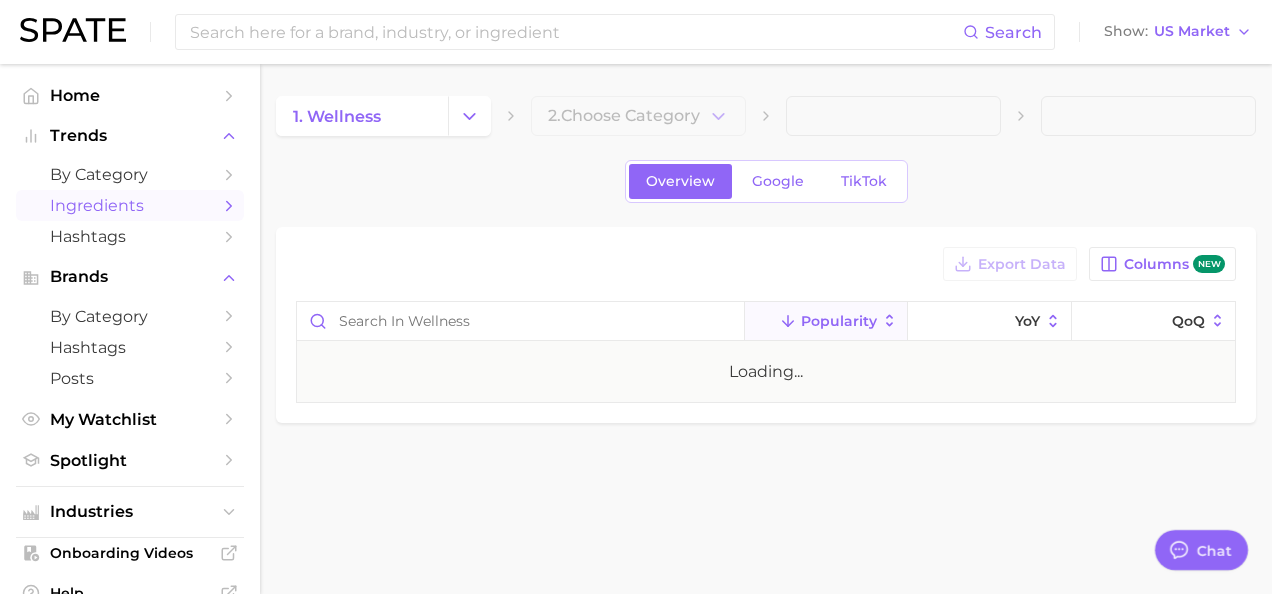 type on "x" 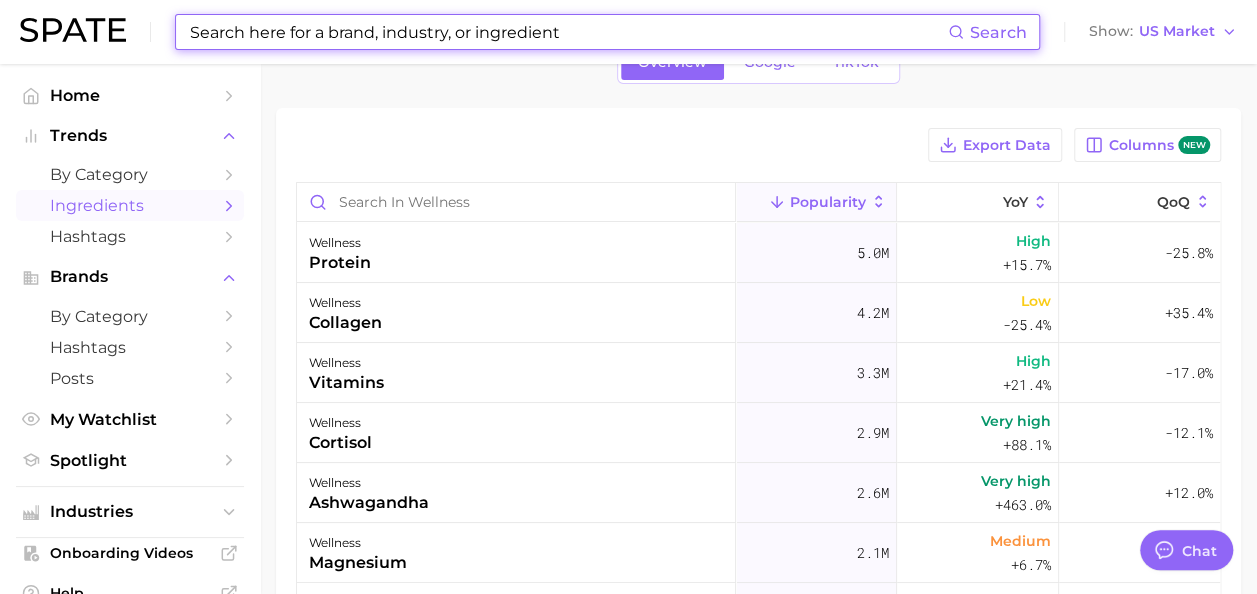 scroll, scrollTop: 132, scrollLeft: 0, axis: vertical 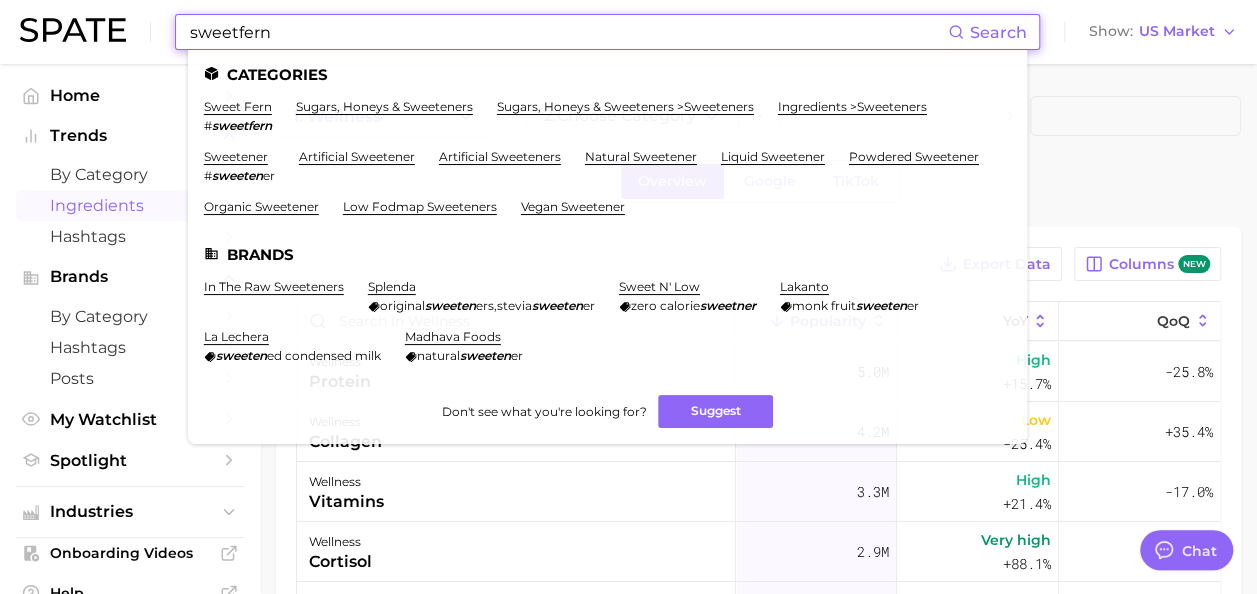 type on "sweetfern" 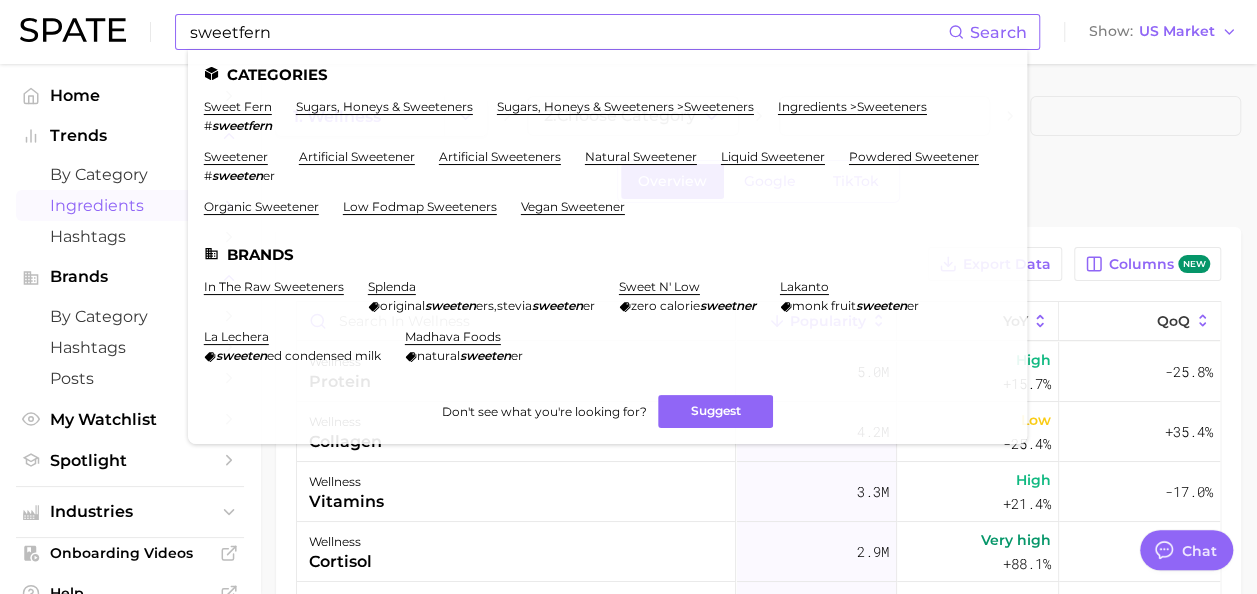 click on "Search" at bounding box center [998, 32] 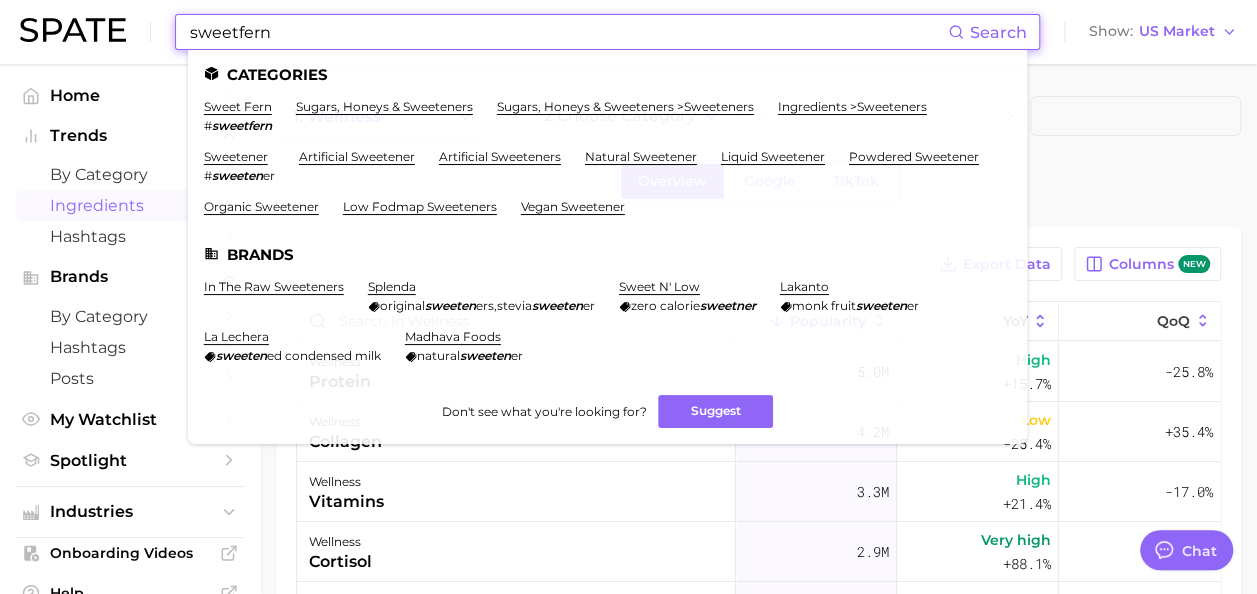 click on "sweetfern" at bounding box center (568, 32) 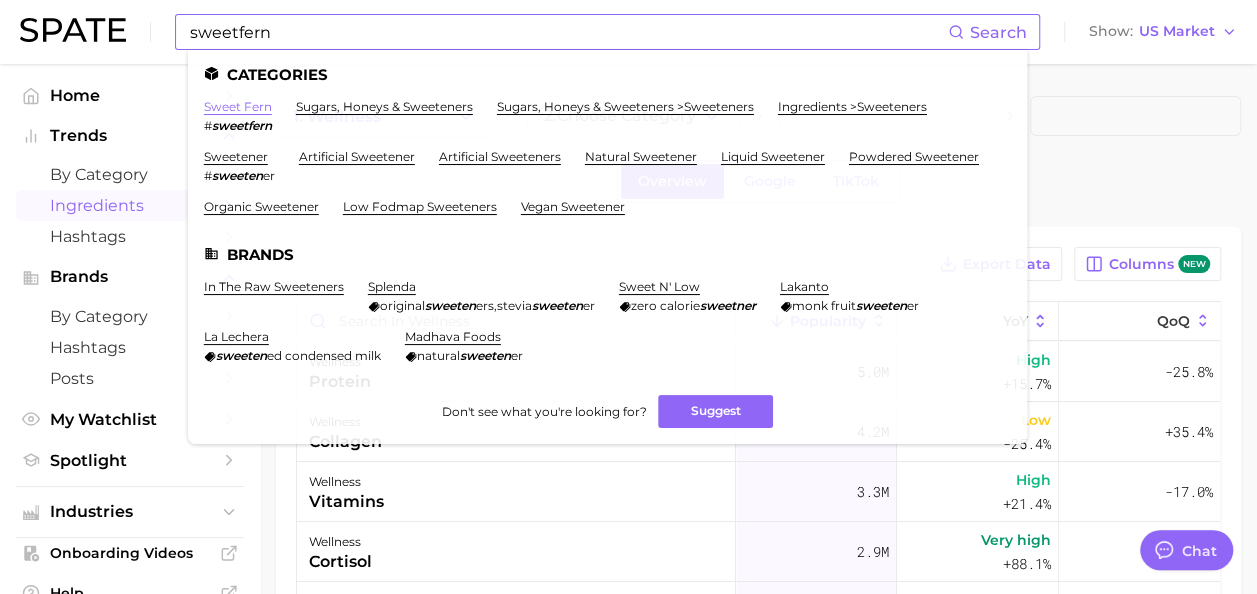 click on "sweet fern" at bounding box center [238, 106] 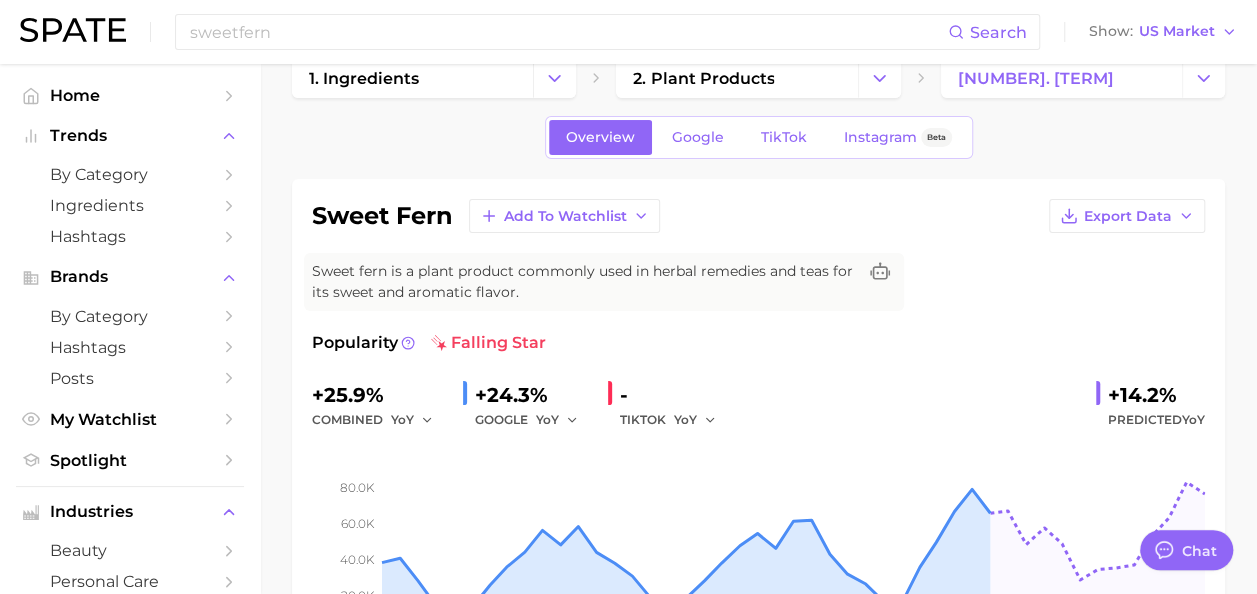 scroll, scrollTop: 0, scrollLeft: 0, axis: both 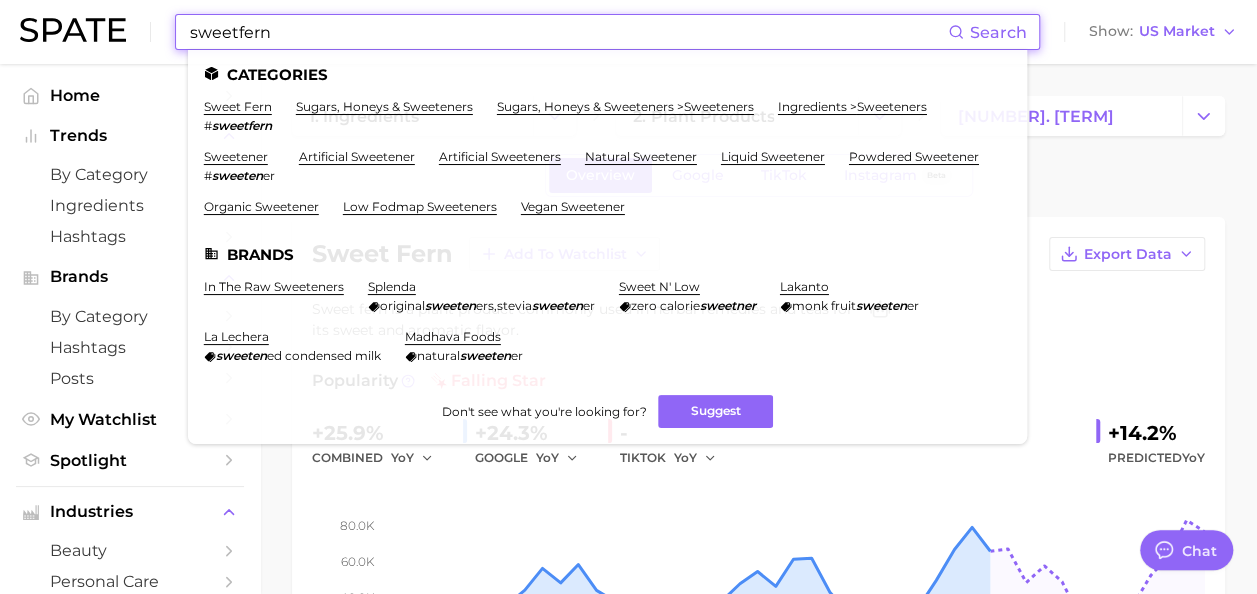 click on "sweetfern" at bounding box center [568, 32] 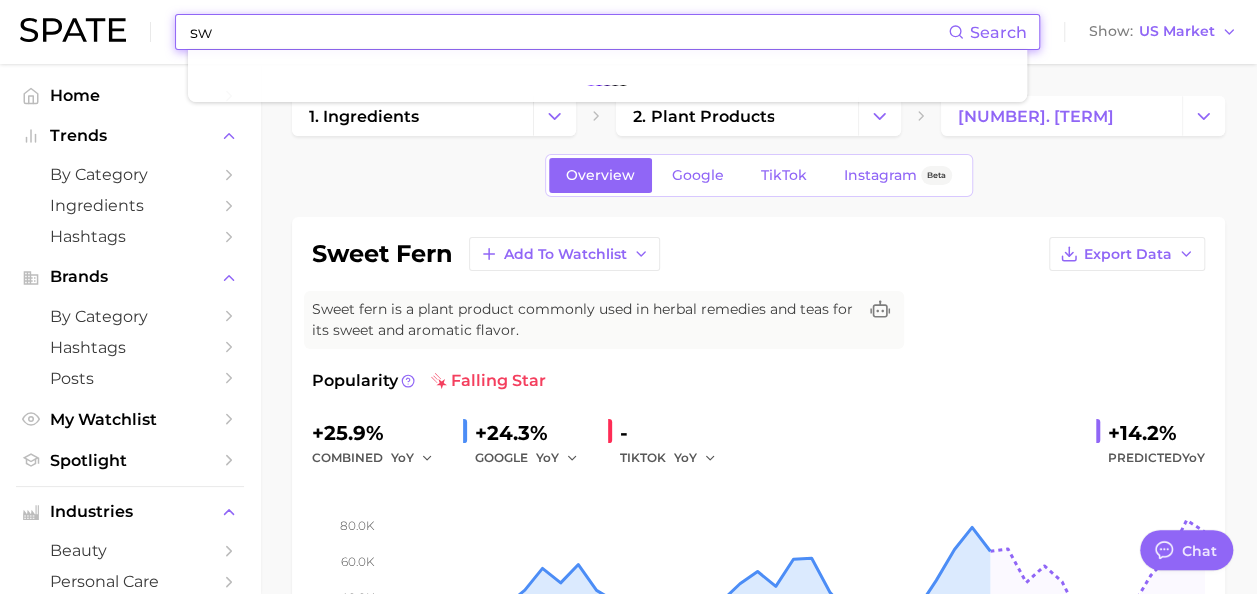 type on "s" 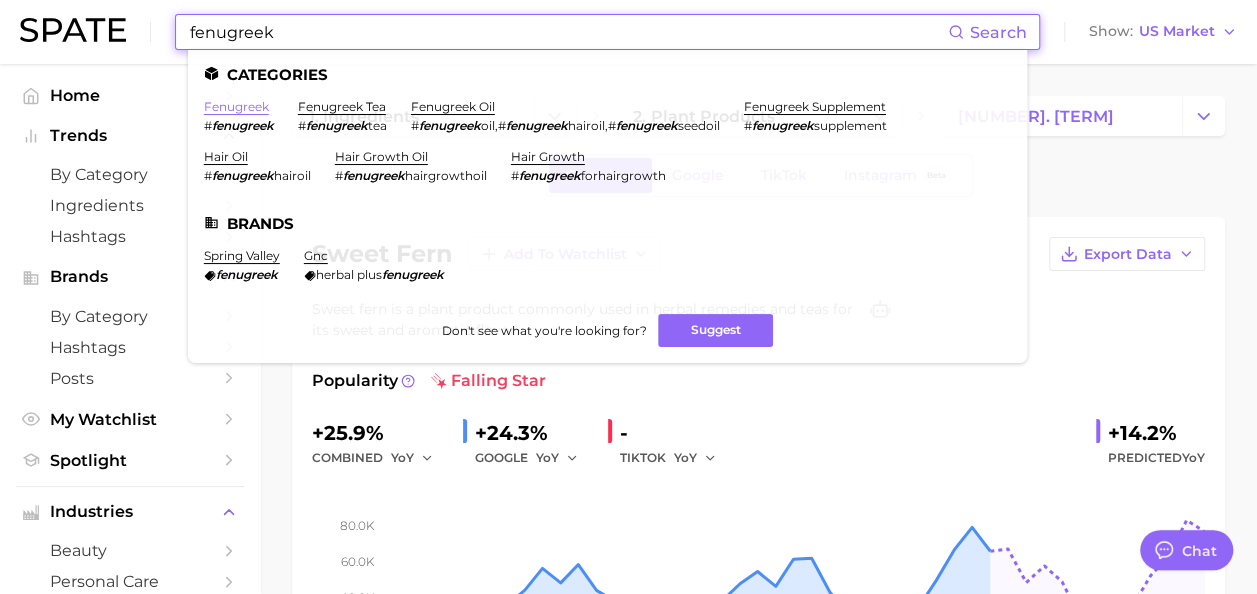 type on "fenugreek" 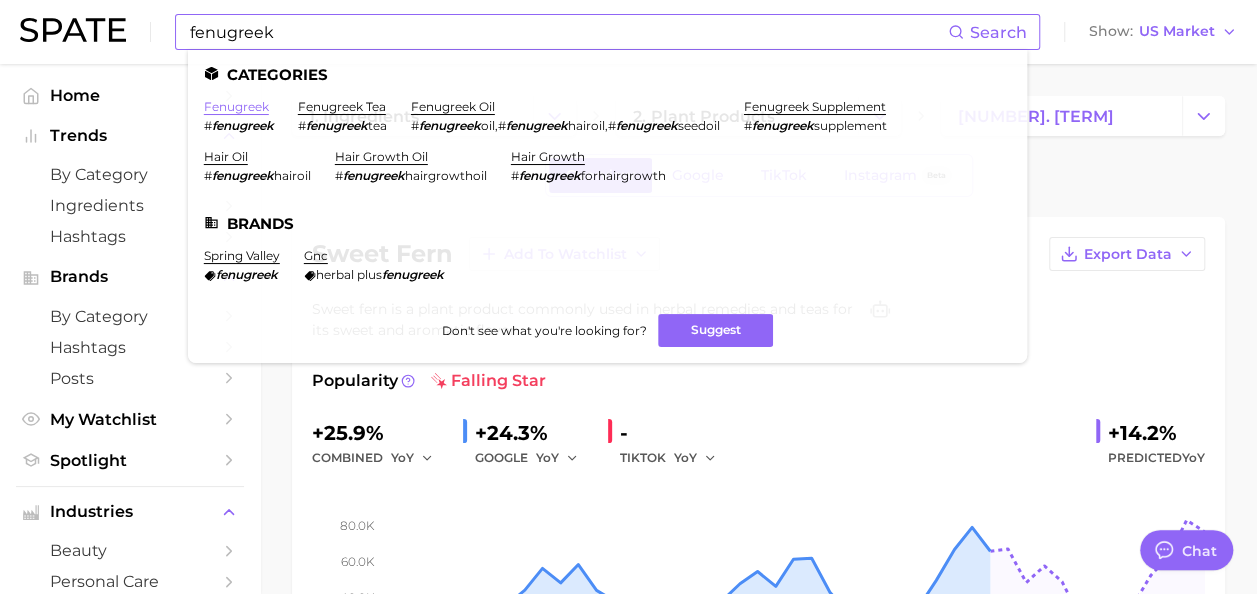 click on "fenugreek" at bounding box center [236, 106] 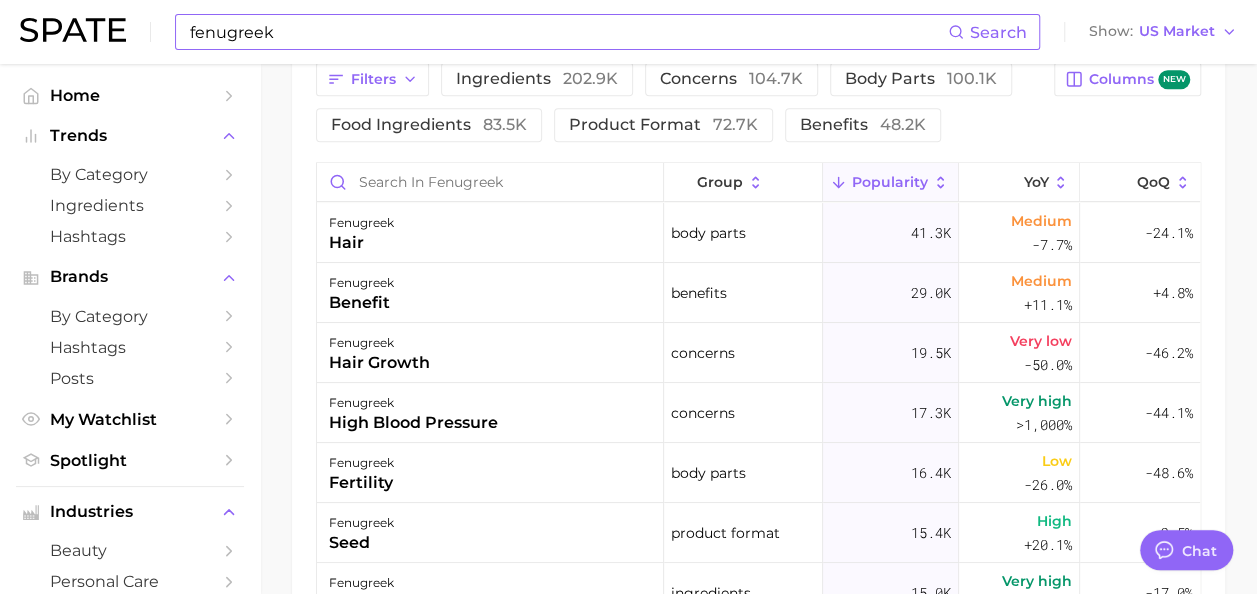 scroll, scrollTop: 1129, scrollLeft: 0, axis: vertical 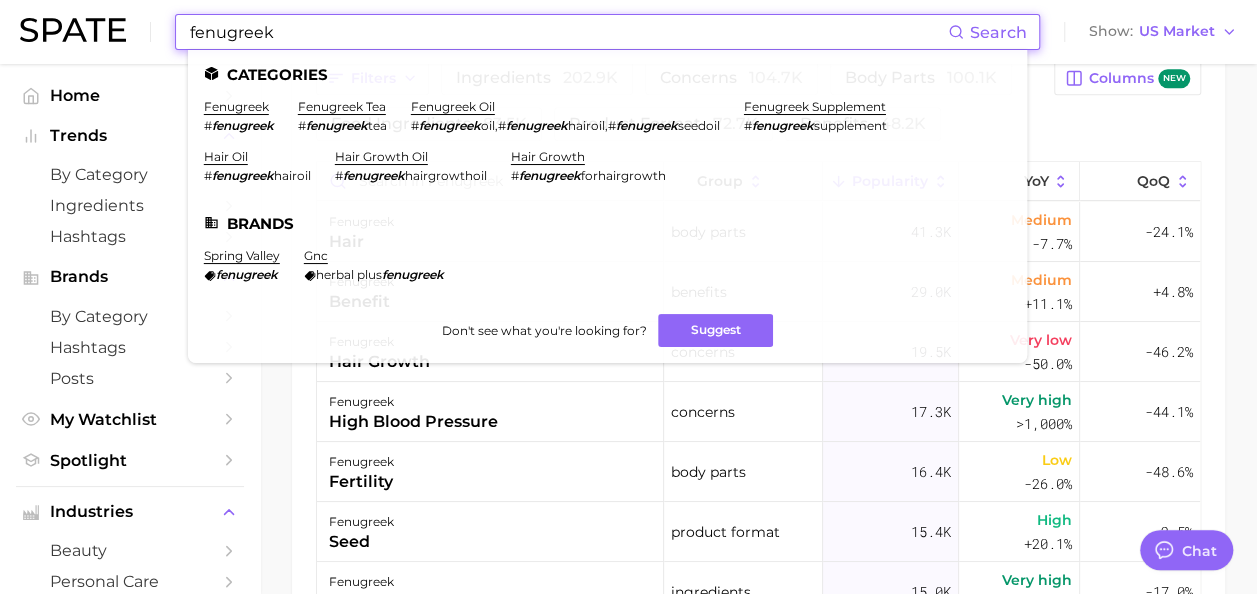 click on "fenugreek" at bounding box center [568, 32] 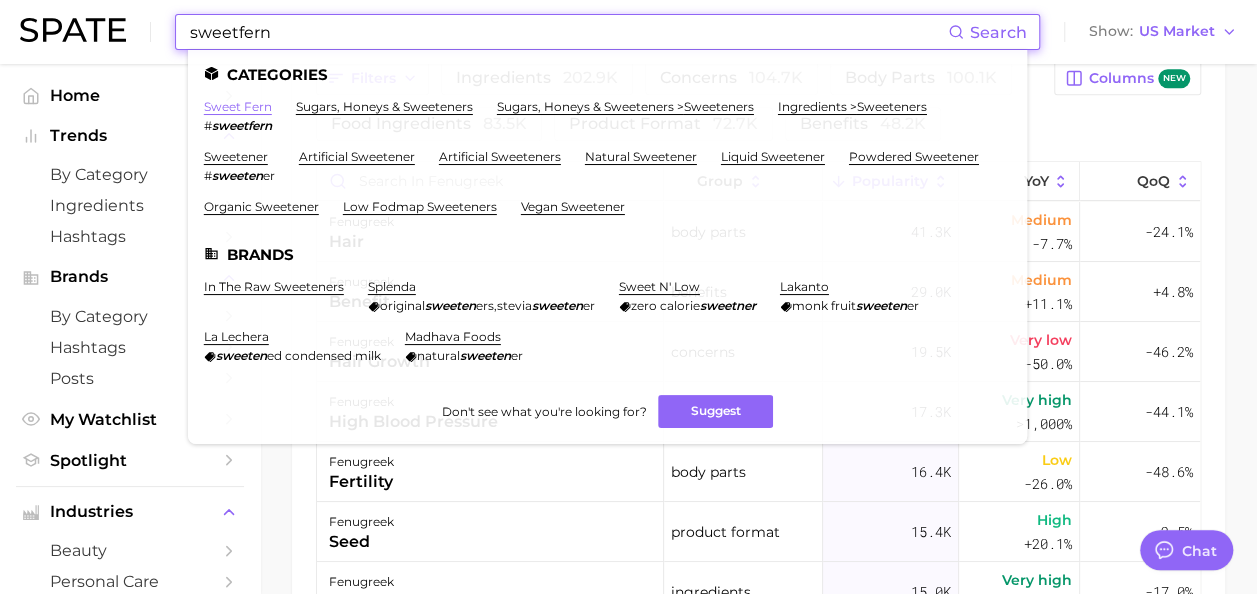 type on "sweetfern" 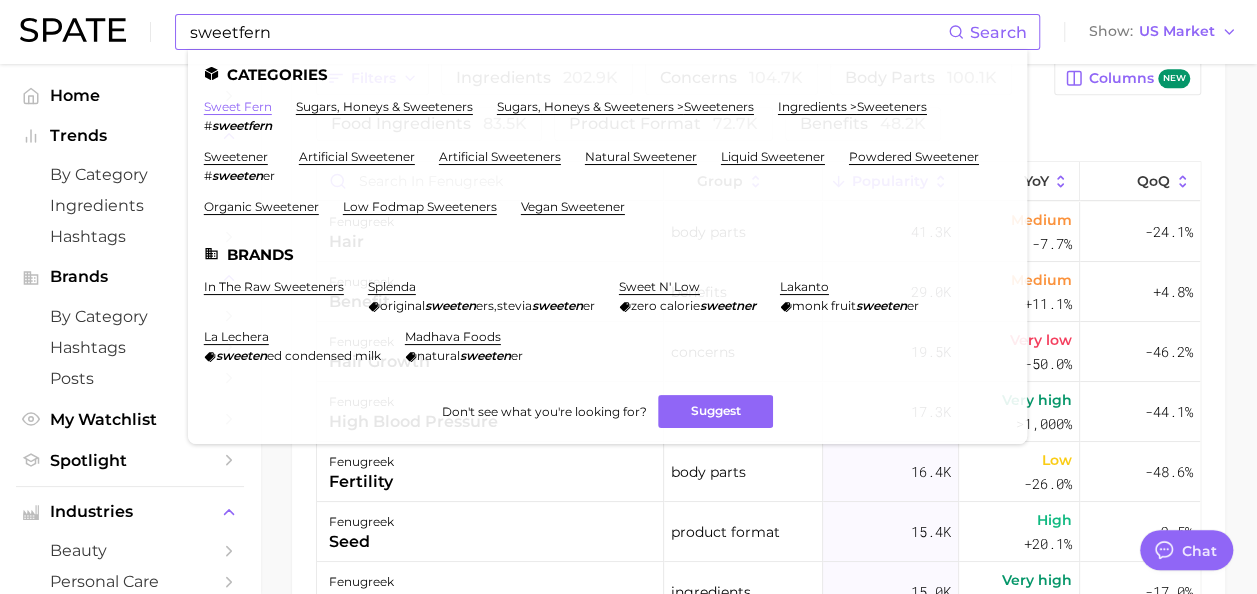 click on "sweet fern" at bounding box center (238, 106) 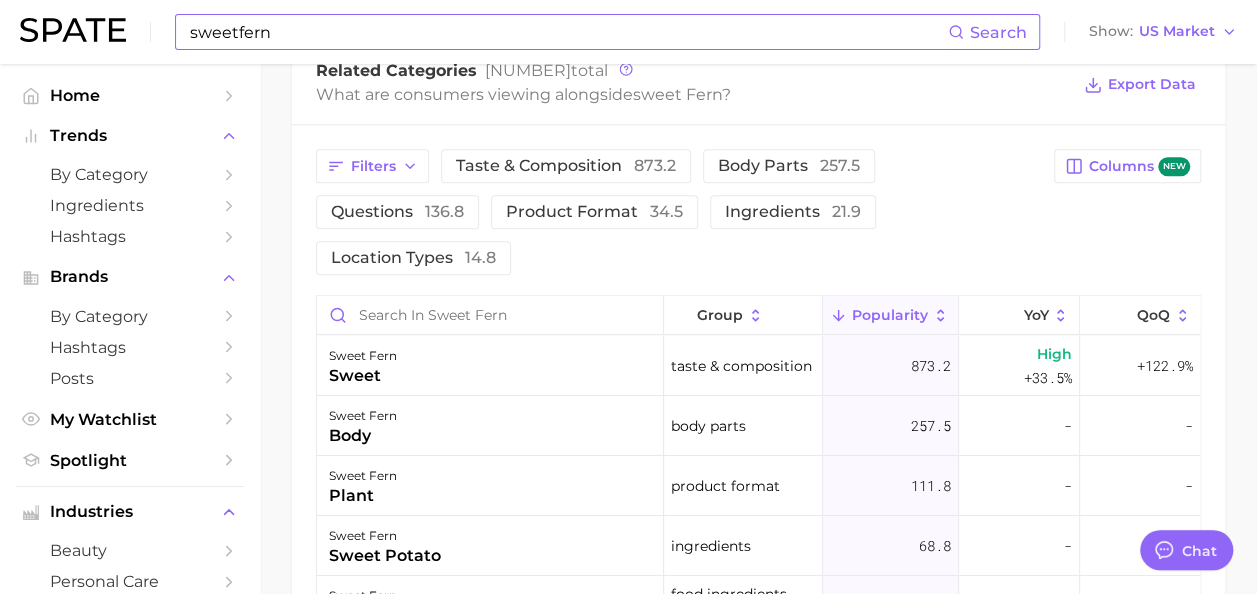 scroll, scrollTop: 1001, scrollLeft: 0, axis: vertical 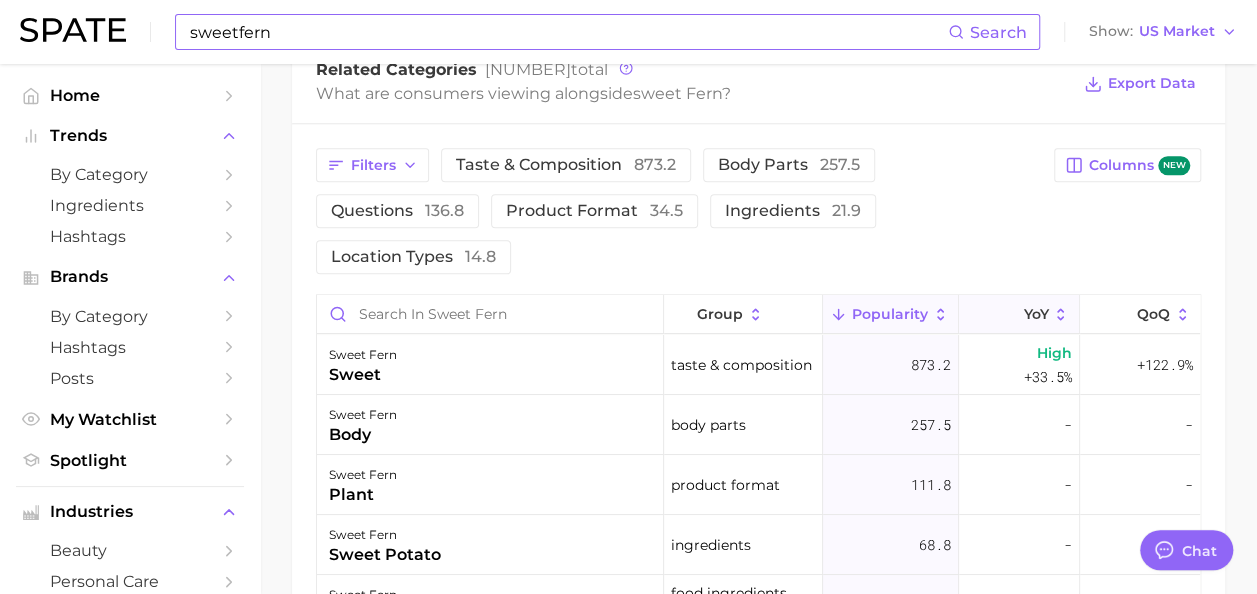 drag, startPoint x: 902, startPoint y: 314, endPoint x: 1027, endPoint y: 316, distance: 125.016 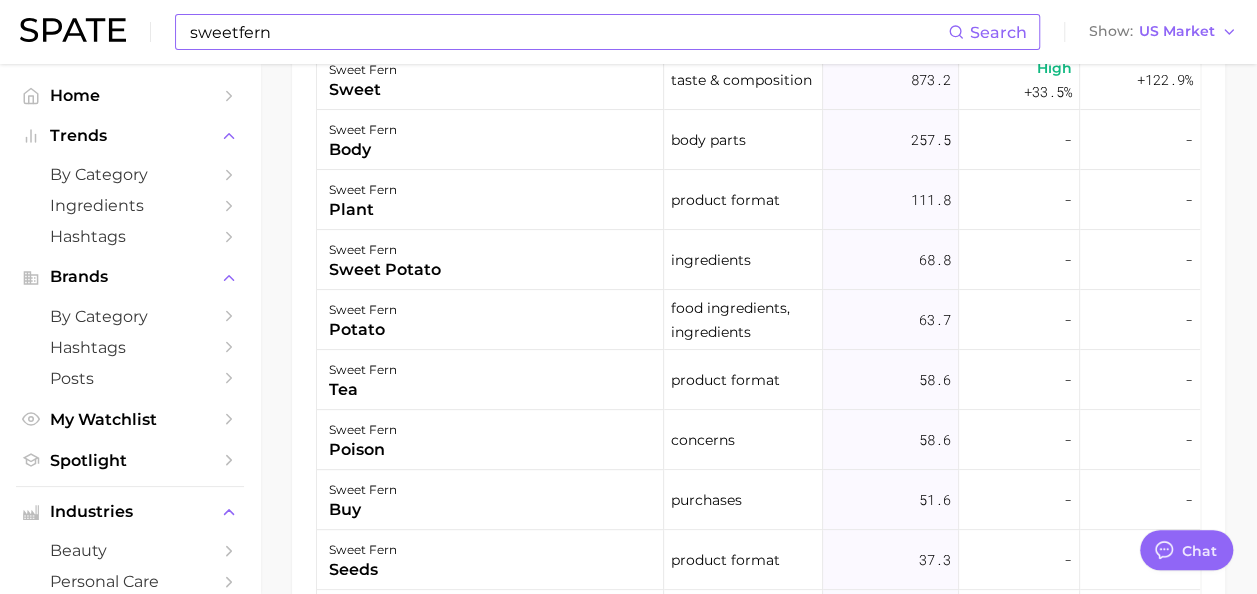 scroll, scrollTop: 1300, scrollLeft: 0, axis: vertical 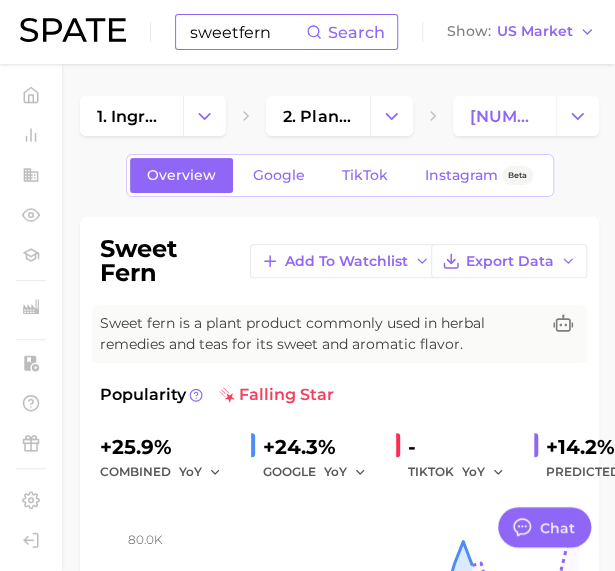 type on "x" 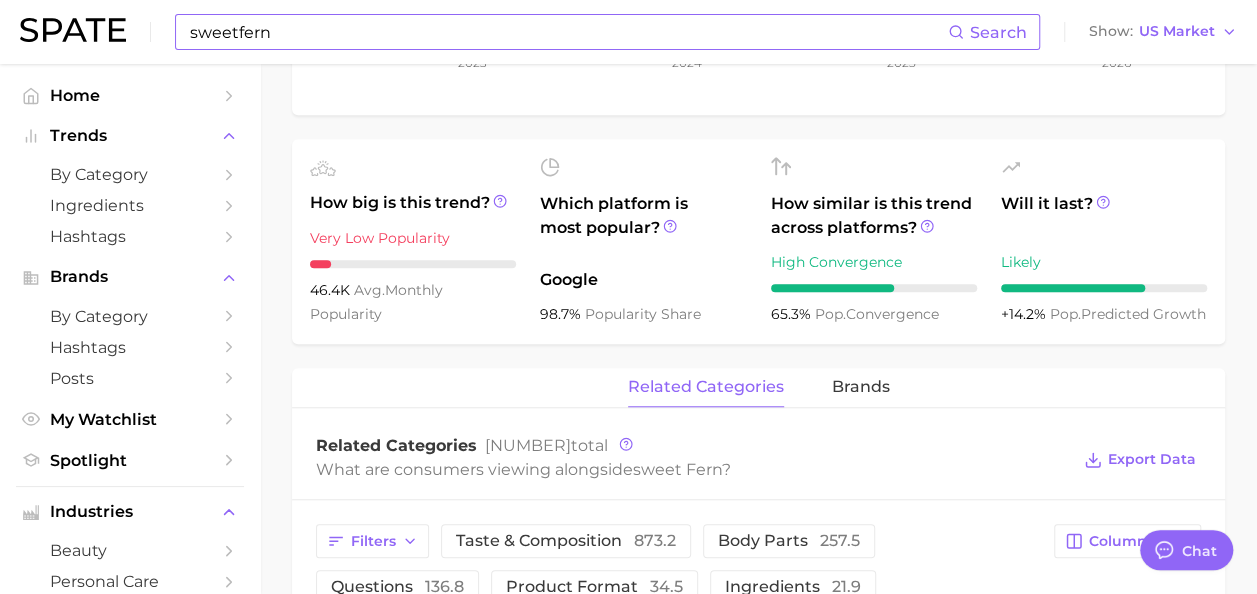 scroll, scrollTop: 904, scrollLeft: 0, axis: vertical 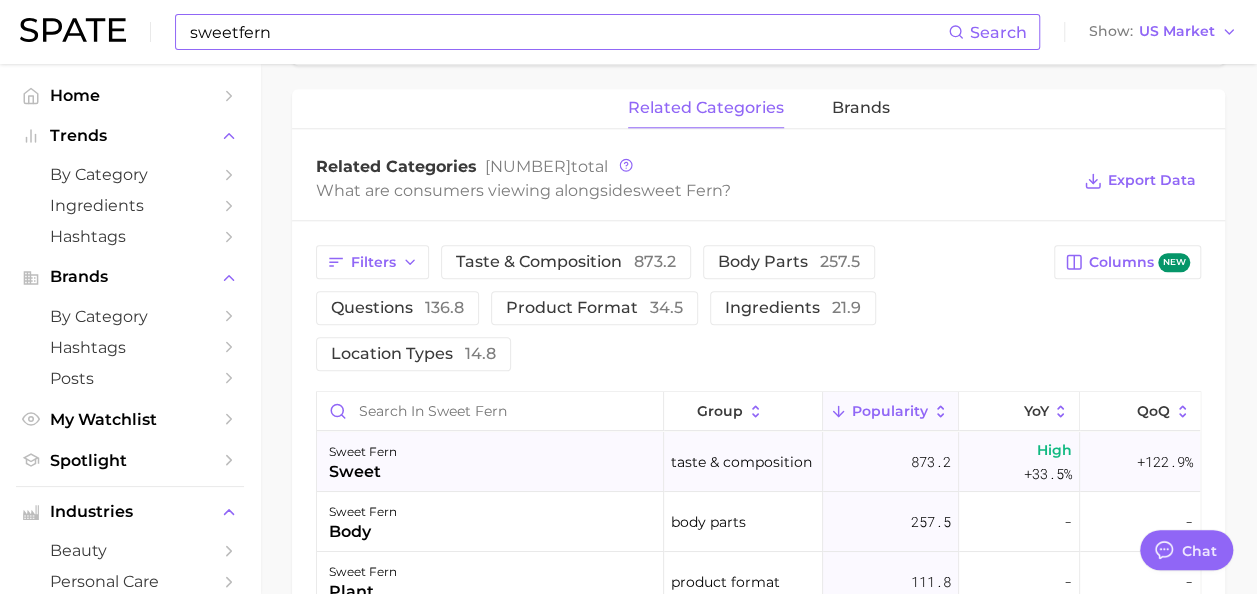 click on "873.2" at bounding box center (931, 462) 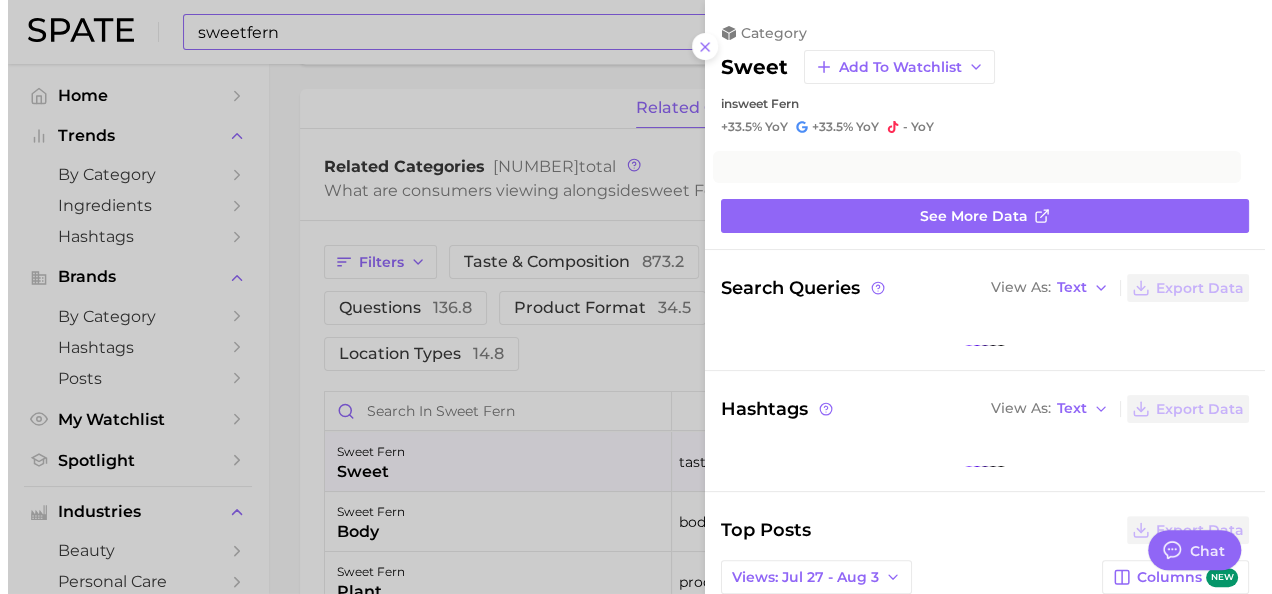 scroll, scrollTop: 903, scrollLeft: 0, axis: vertical 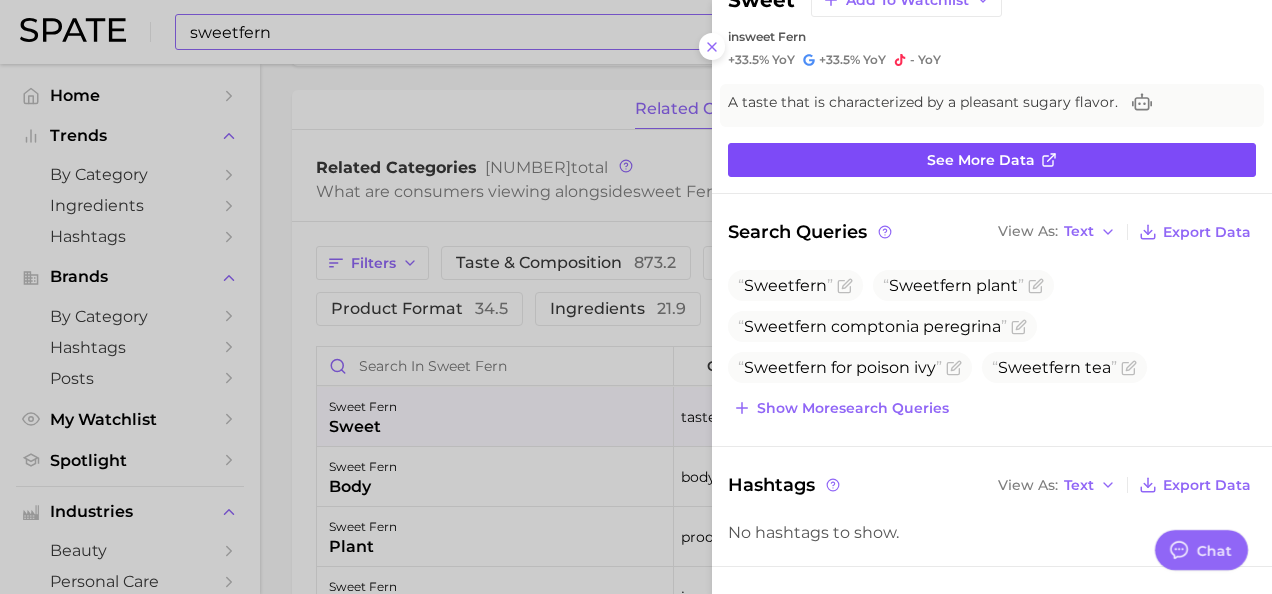 click on "See more data" at bounding box center (992, 160) 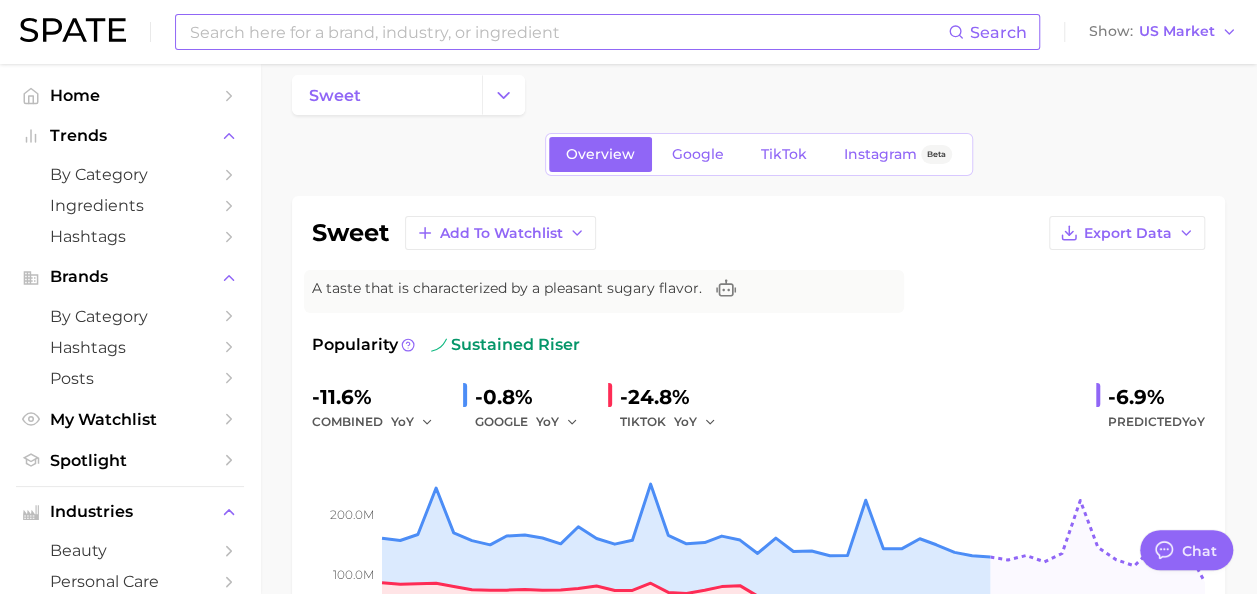 scroll, scrollTop: 20, scrollLeft: 0, axis: vertical 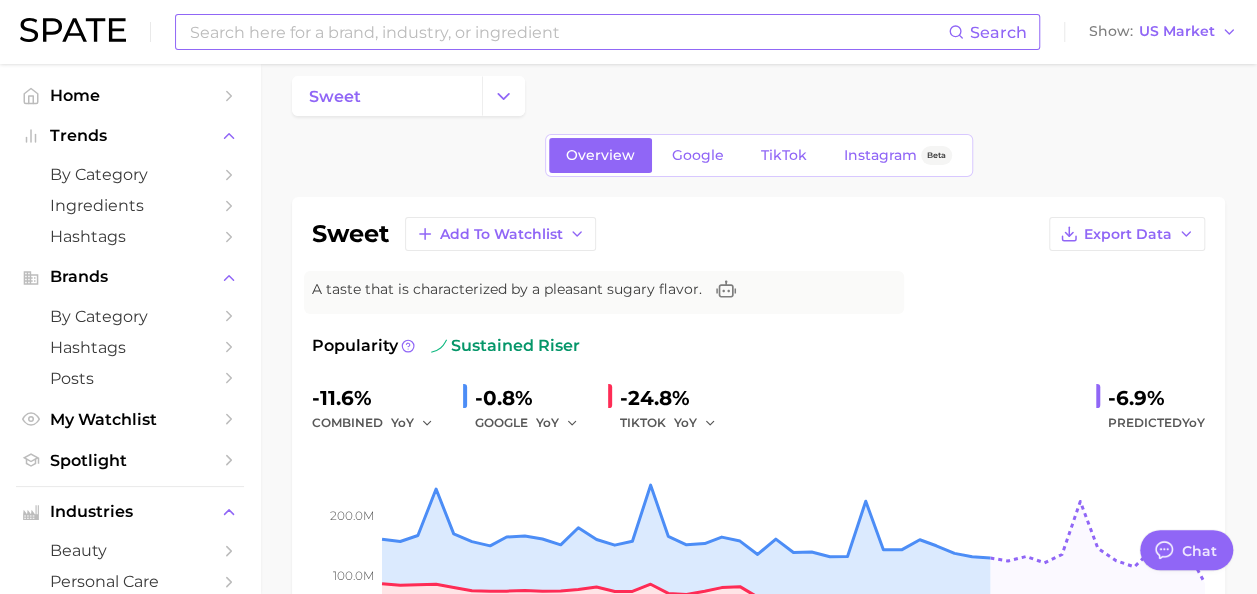 type on "sweetfern" 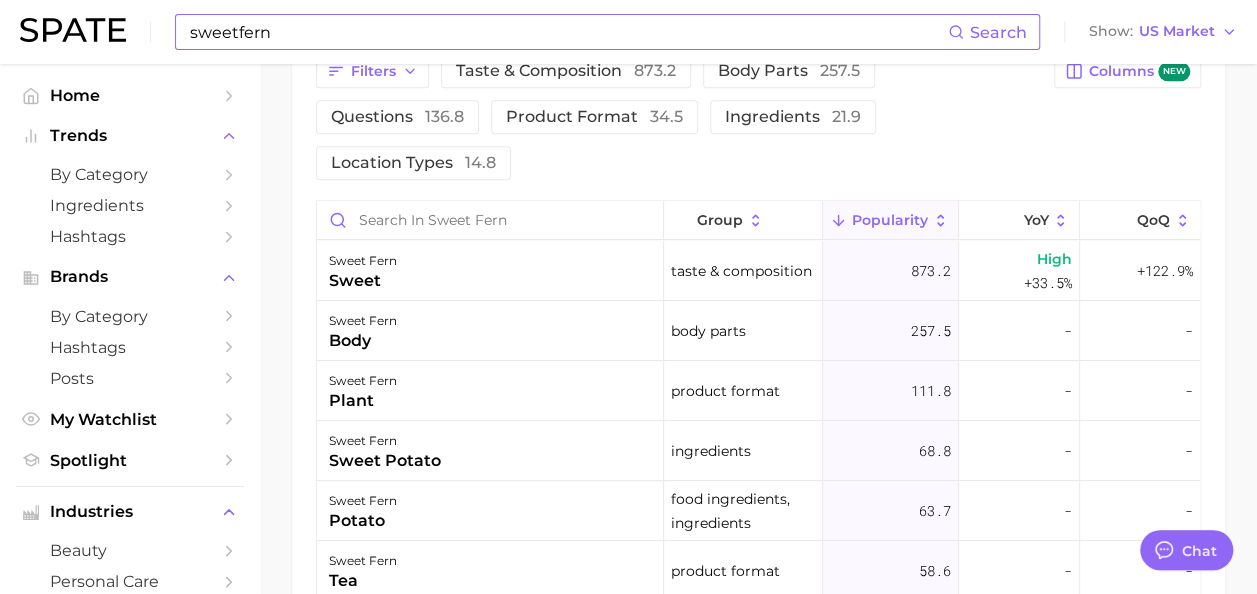 scroll, scrollTop: 1100, scrollLeft: 0, axis: vertical 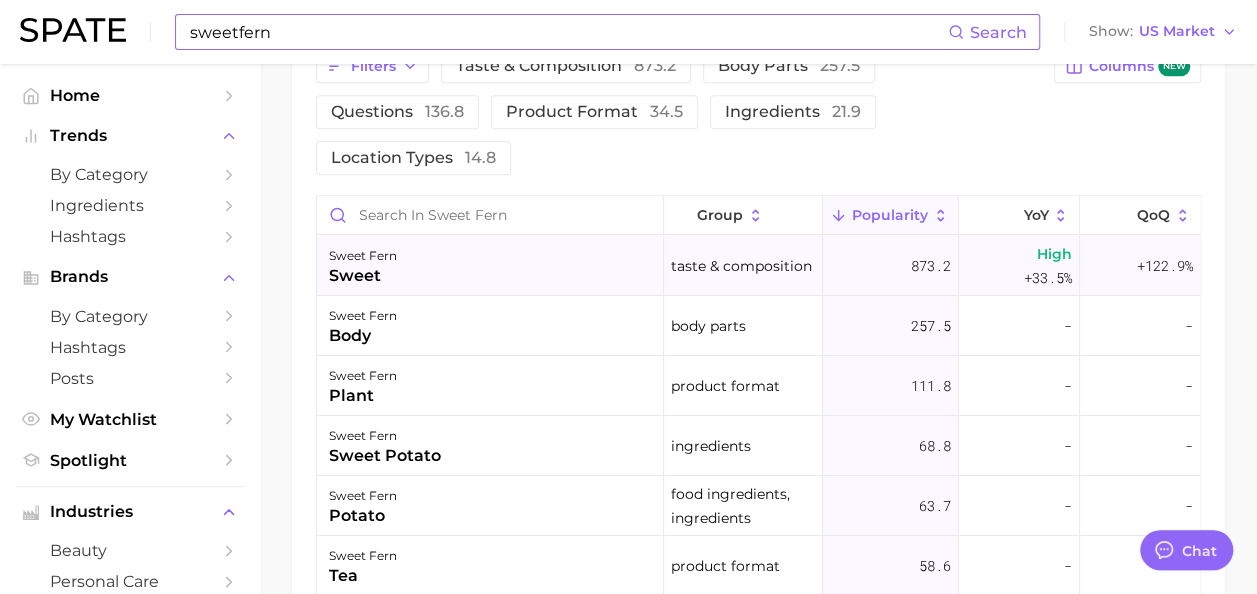 click on "873.2" at bounding box center [931, 266] 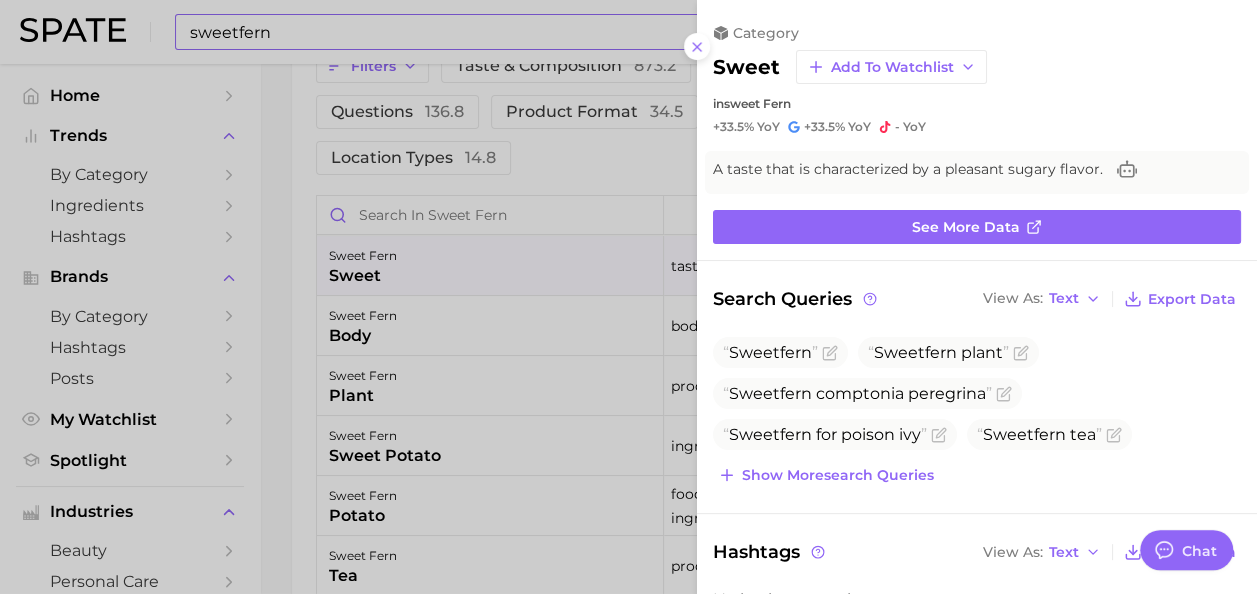 scroll, scrollTop: 1100, scrollLeft: 0, axis: vertical 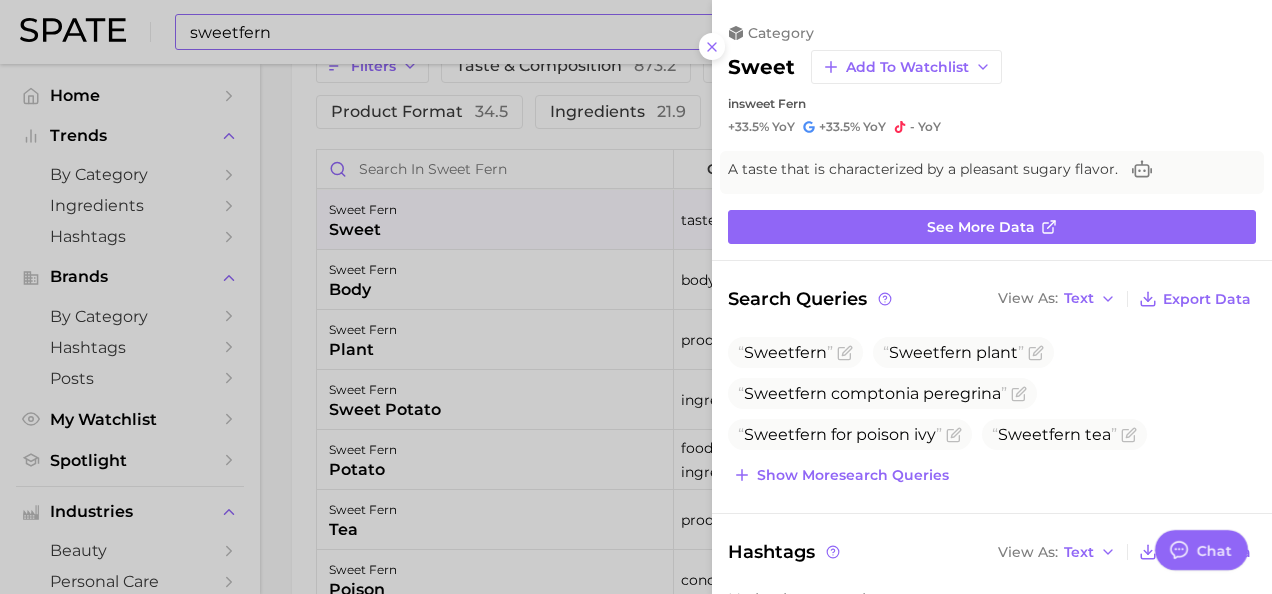 click at bounding box center (636, 297) 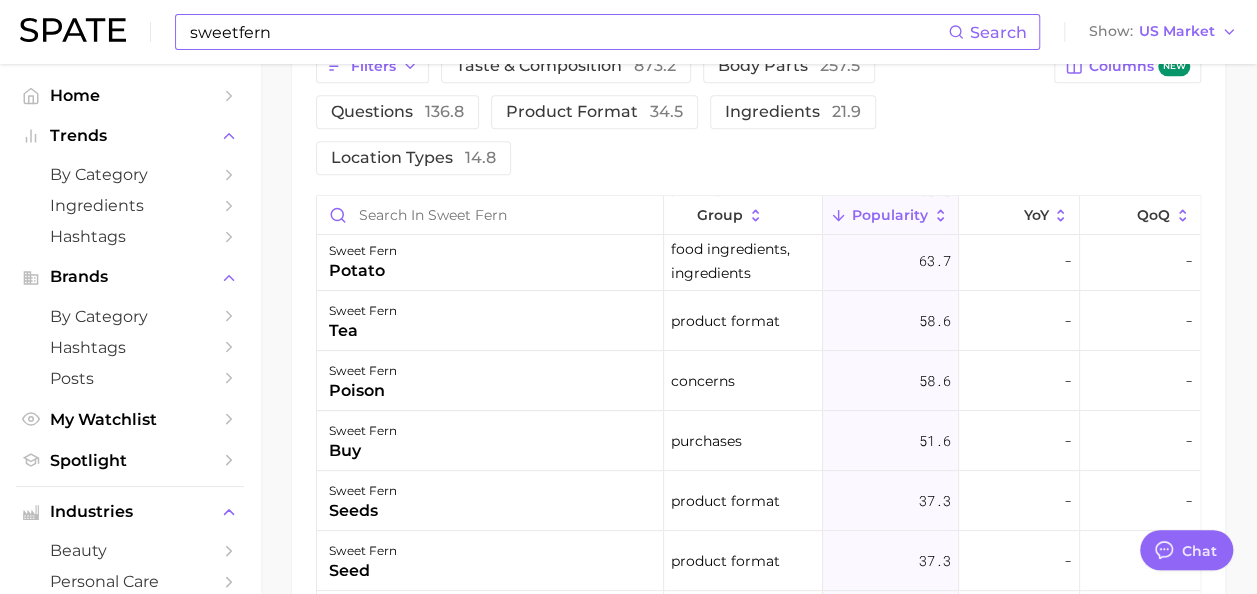 scroll, scrollTop: 0, scrollLeft: 0, axis: both 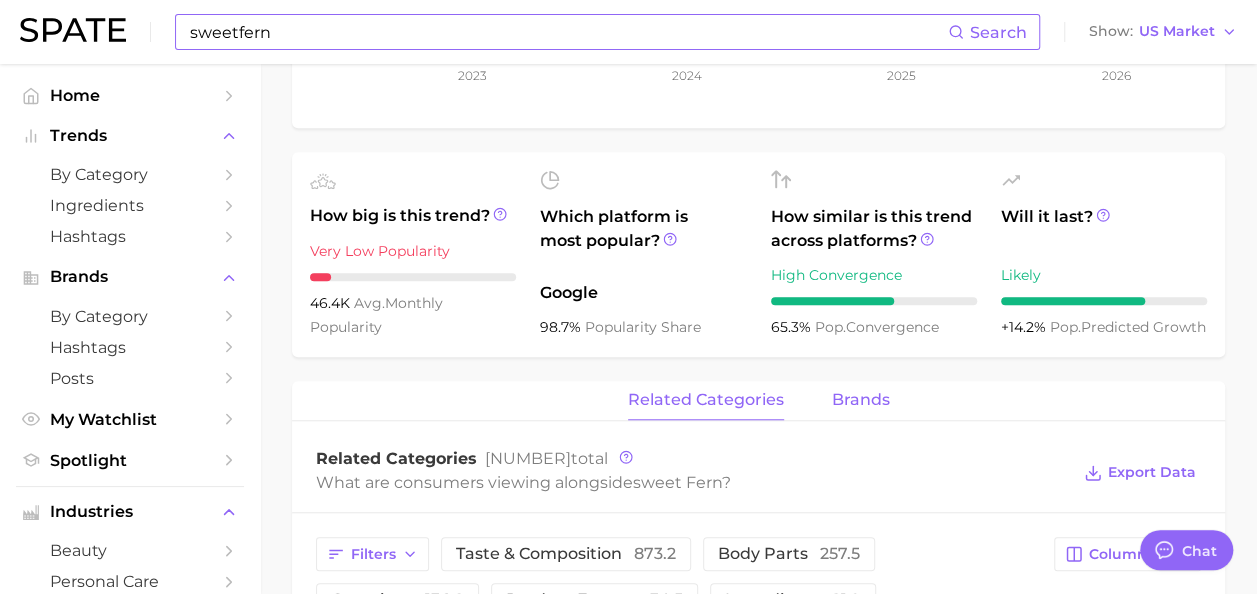 click on "brands" at bounding box center [861, 400] 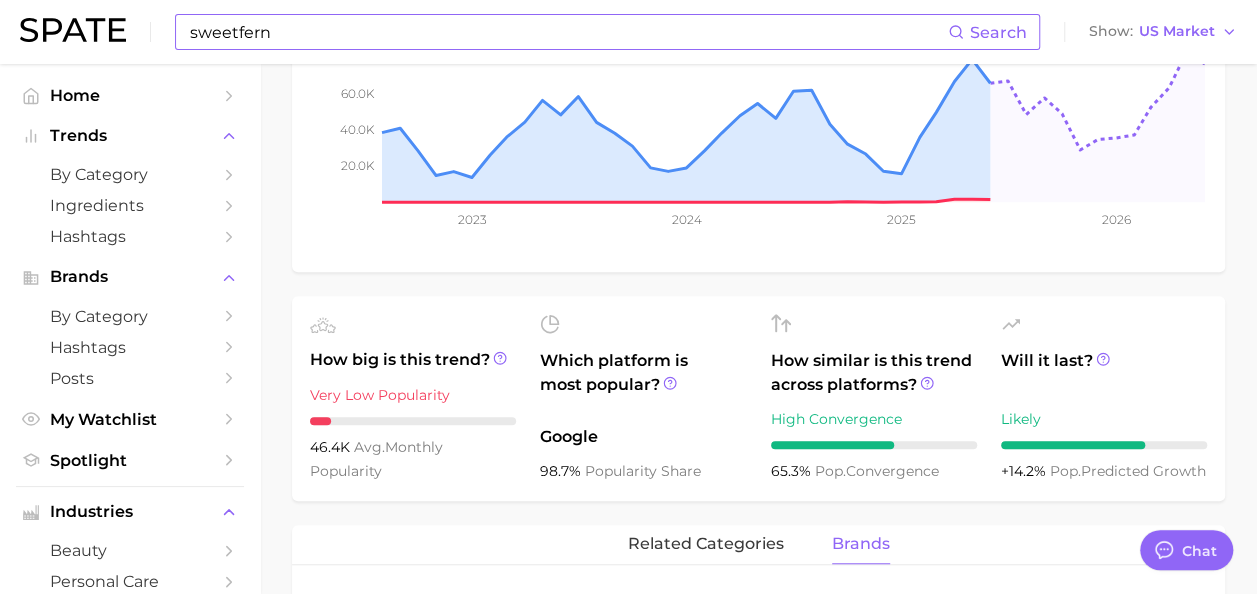 scroll, scrollTop: 0, scrollLeft: 0, axis: both 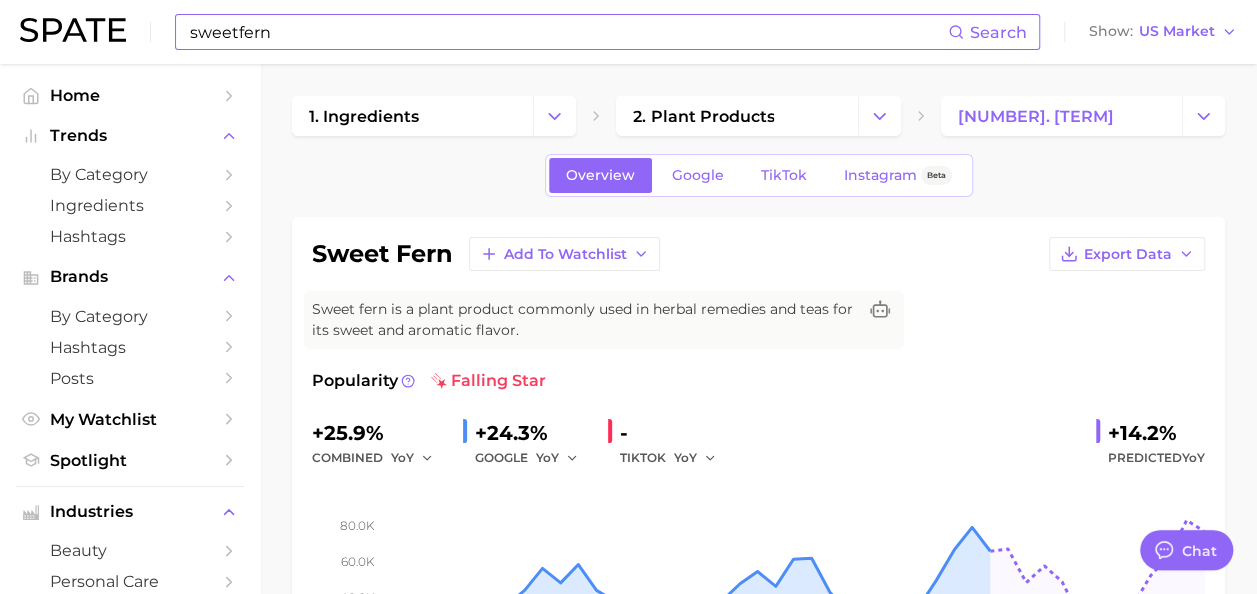 click on "sweetfern" at bounding box center (568, 32) 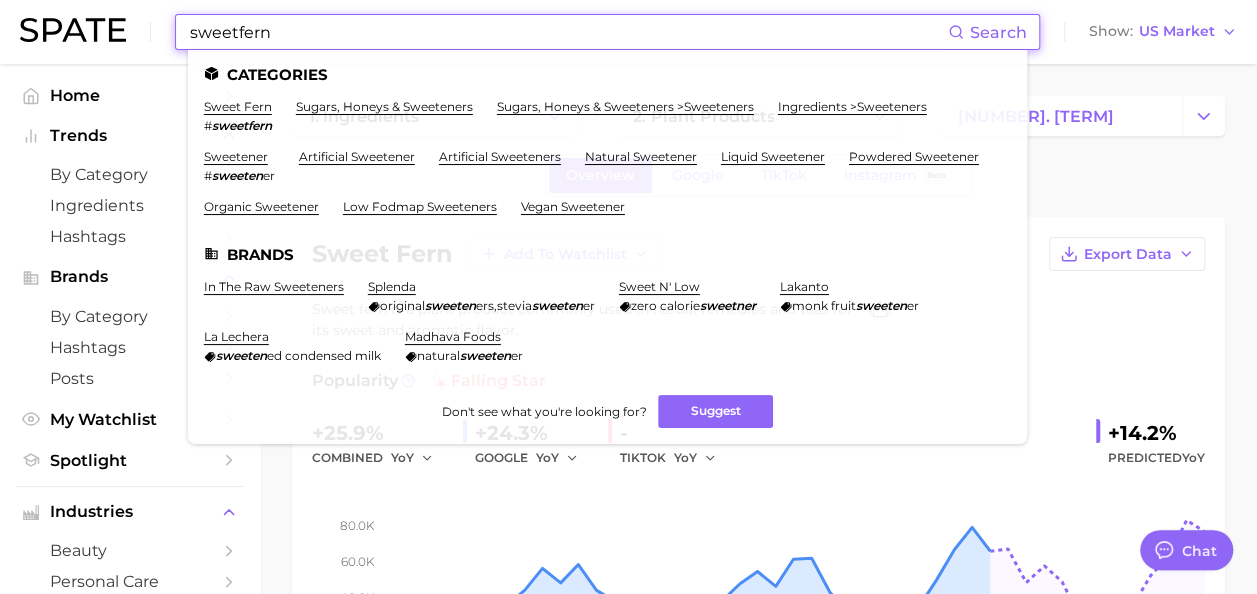 drag, startPoint x: 300, startPoint y: 31, endPoint x: 161, endPoint y: 28, distance: 139.03236 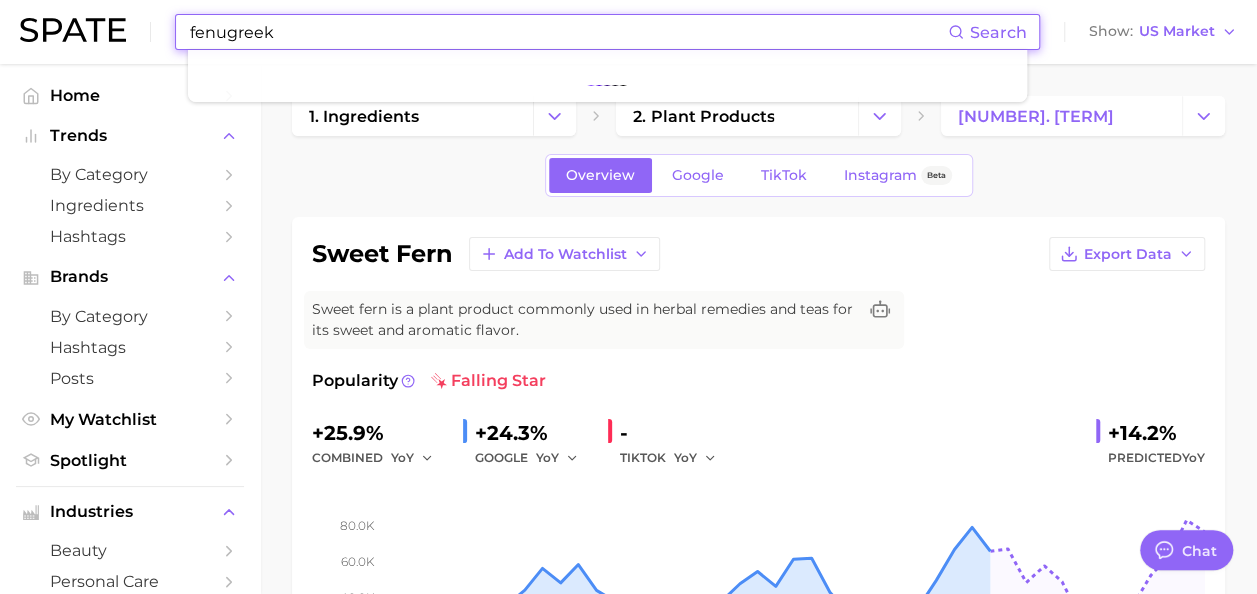 type on "fenugreek" 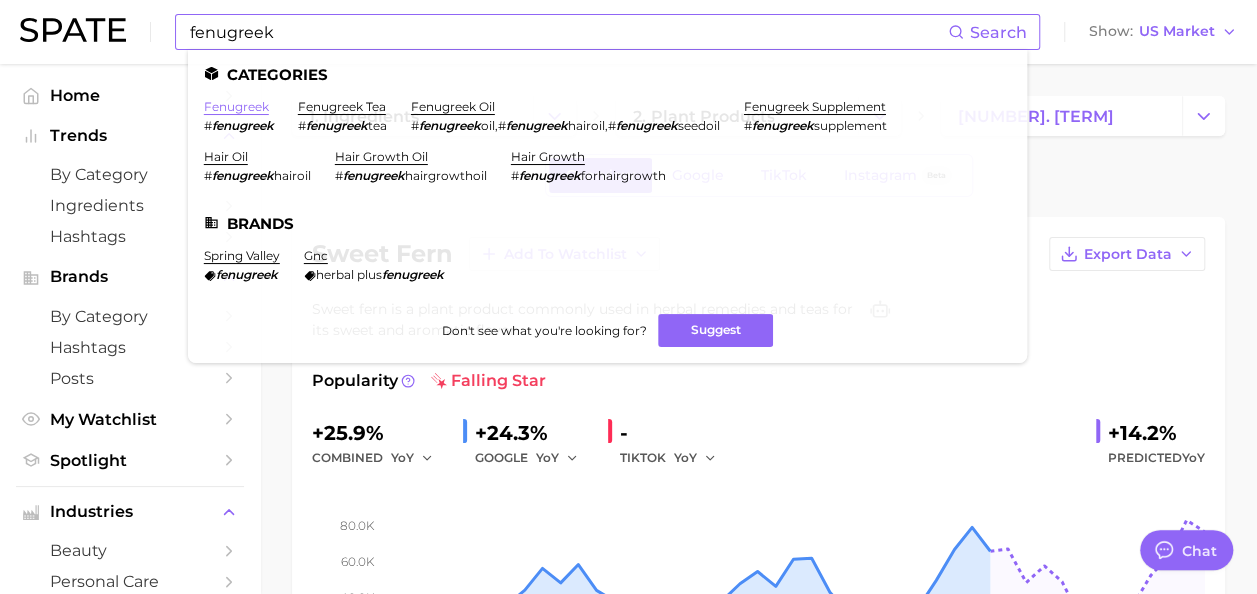 click on "fenugreek" at bounding box center (236, 106) 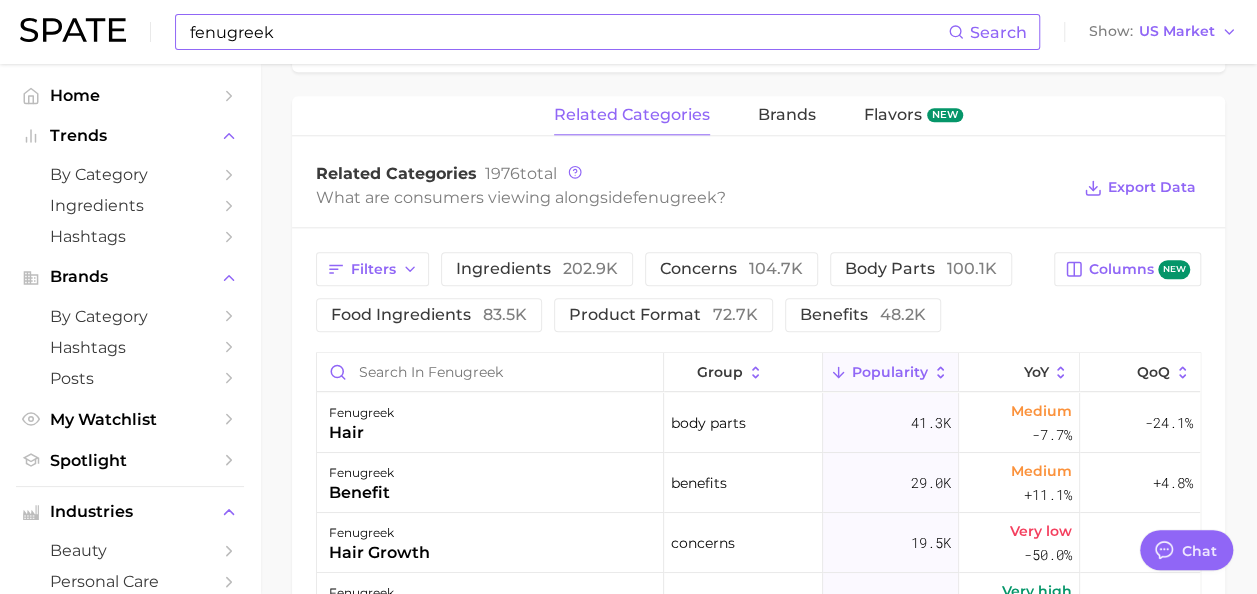 scroll, scrollTop: 939, scrollLeft: 0, axis: vertical 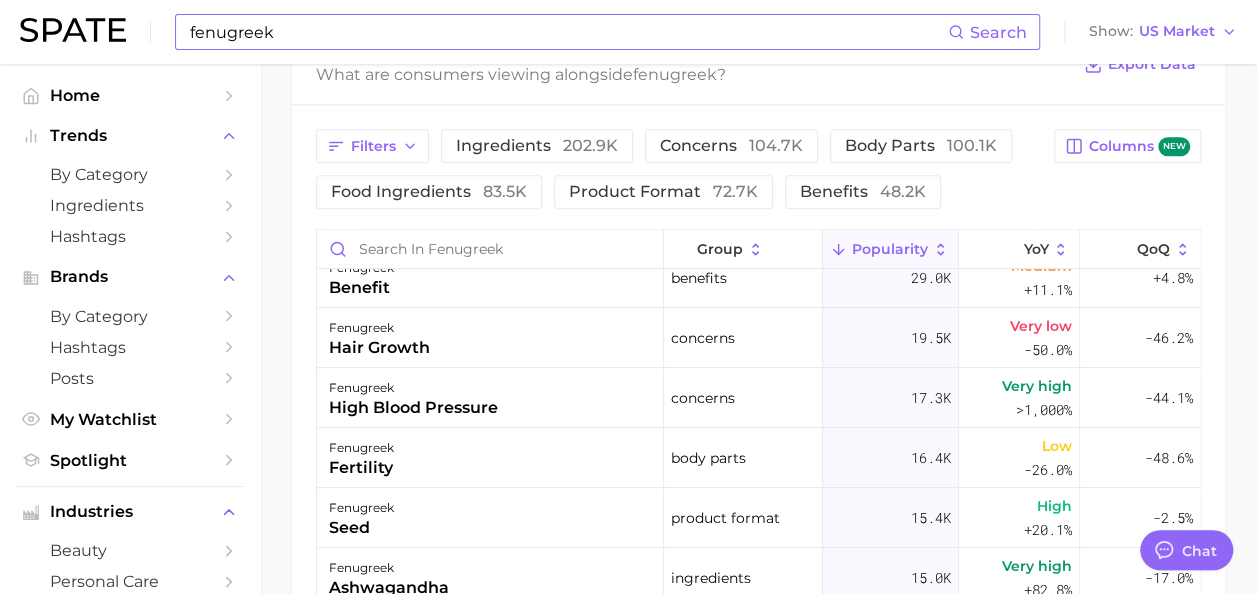 click on "fenugreek" at bounding box center (568, 32) 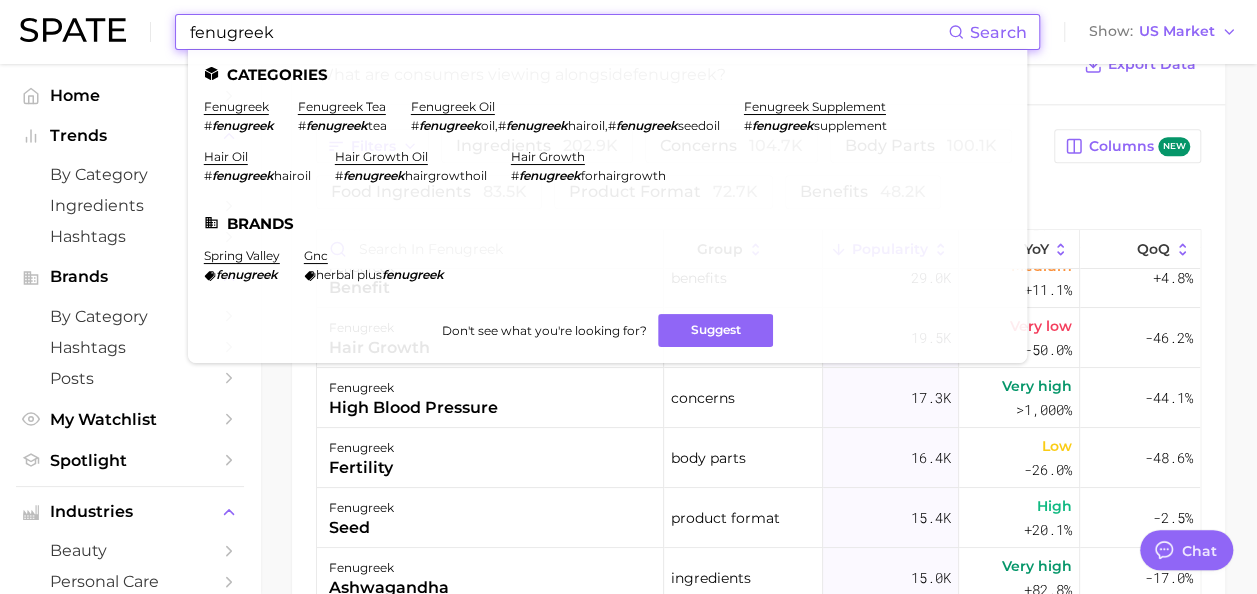 drag, startPoint x: 377, startPoint y: 30, endPoint x: 133, endPoint y: 21, distance: 244.16592 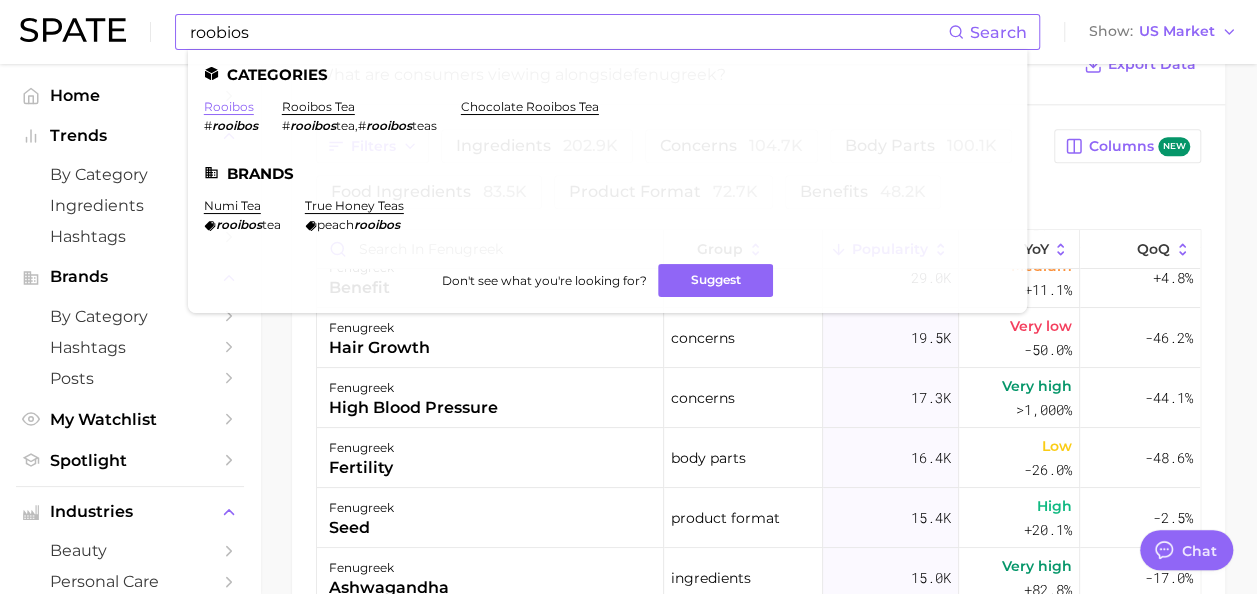 click on "rooibos" at bounding box center [229, 106] 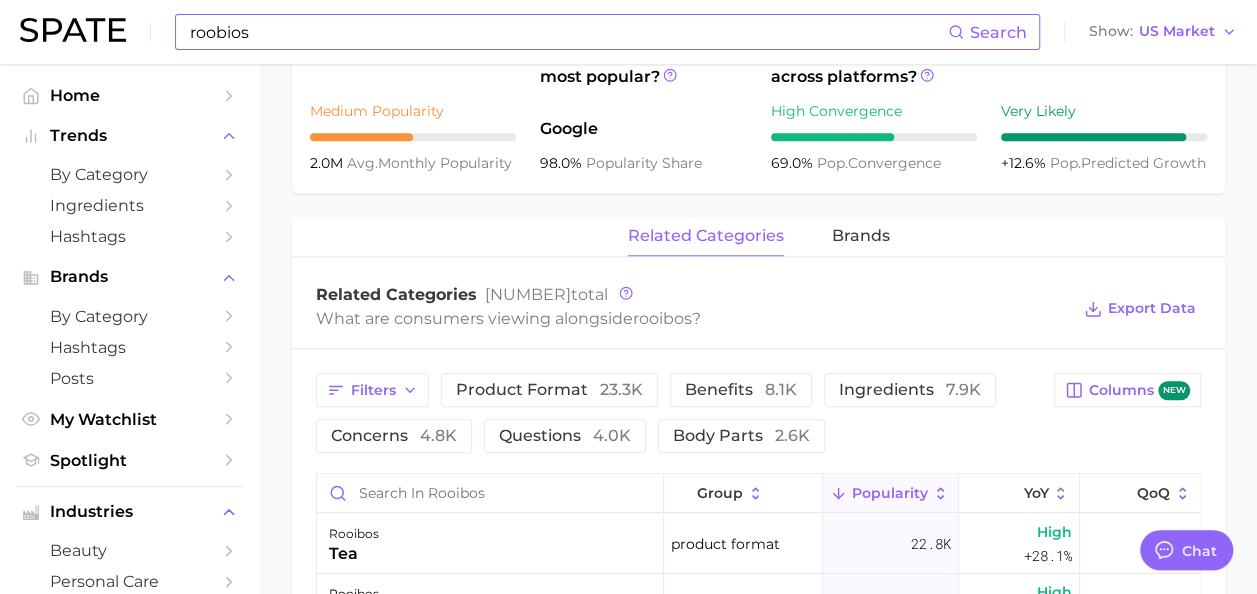 scroll, scrollTop: 835, scrollLeft: 0, axis: vertical 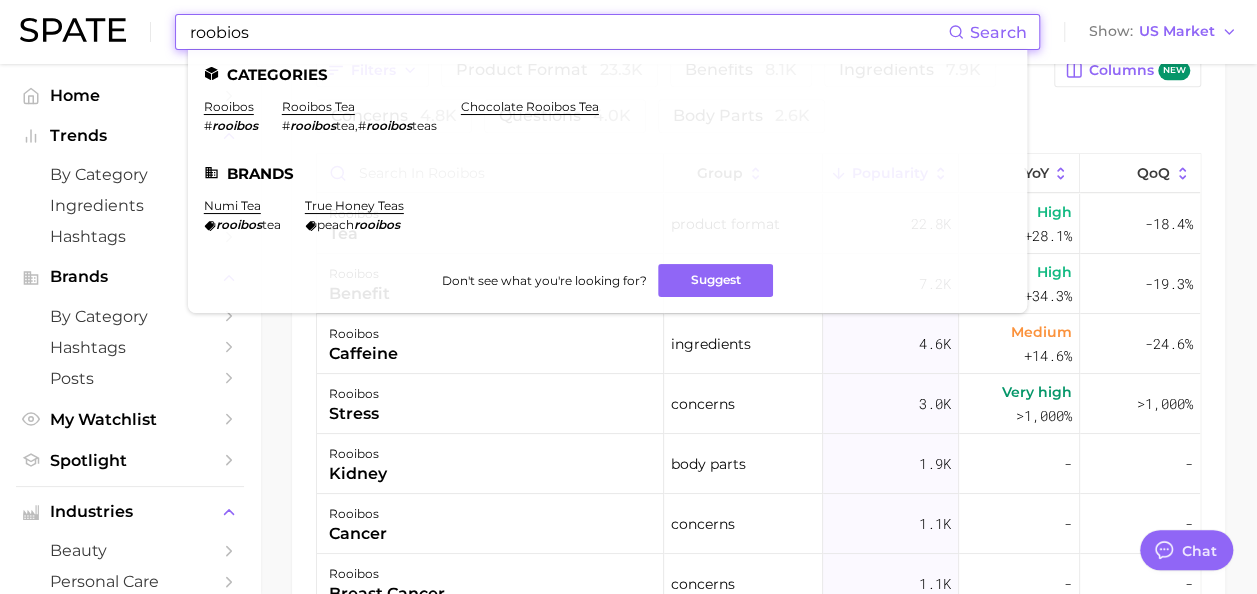 click on "roobios" at bounding box center [568, 32] 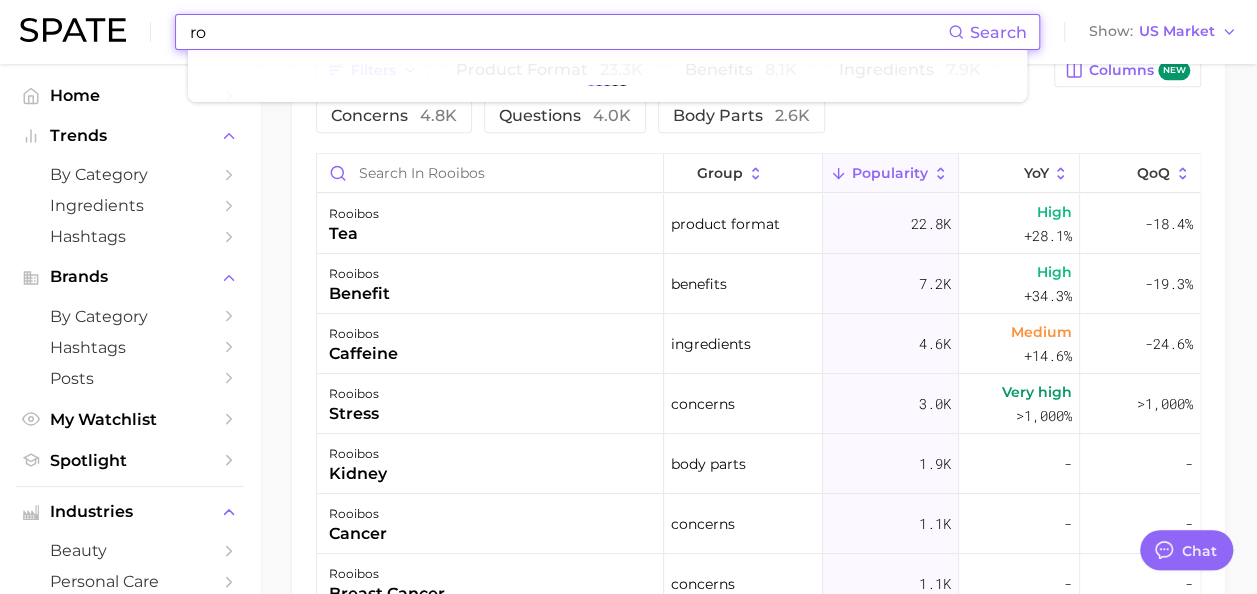 type on "r" 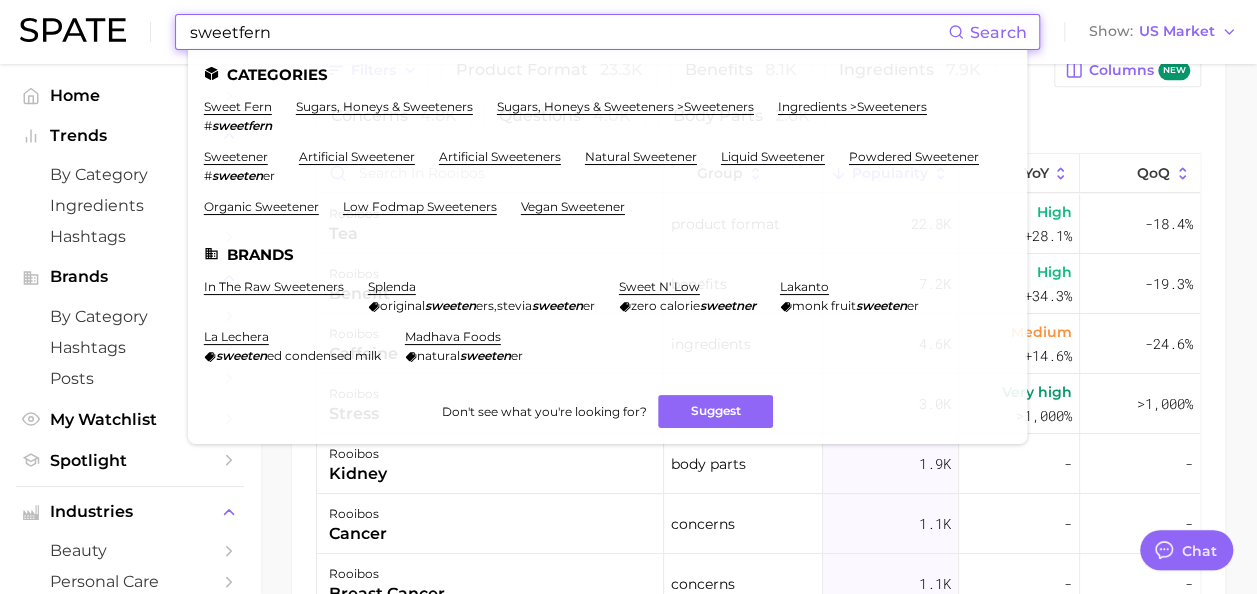 type on "sweetfern" 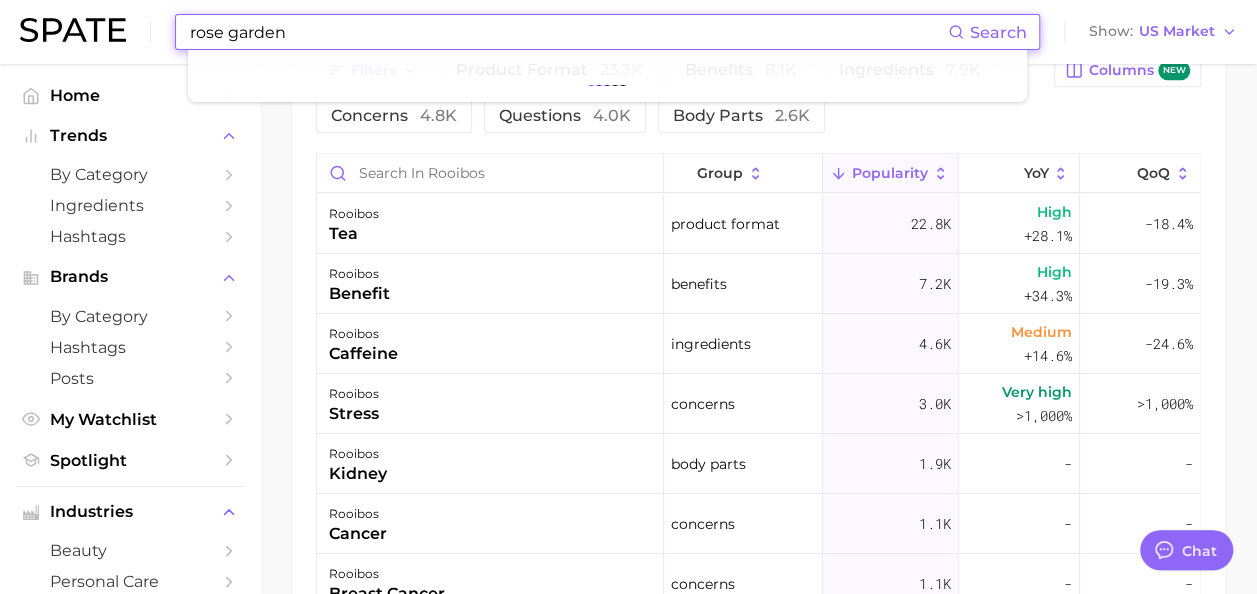 type on "rose garden" 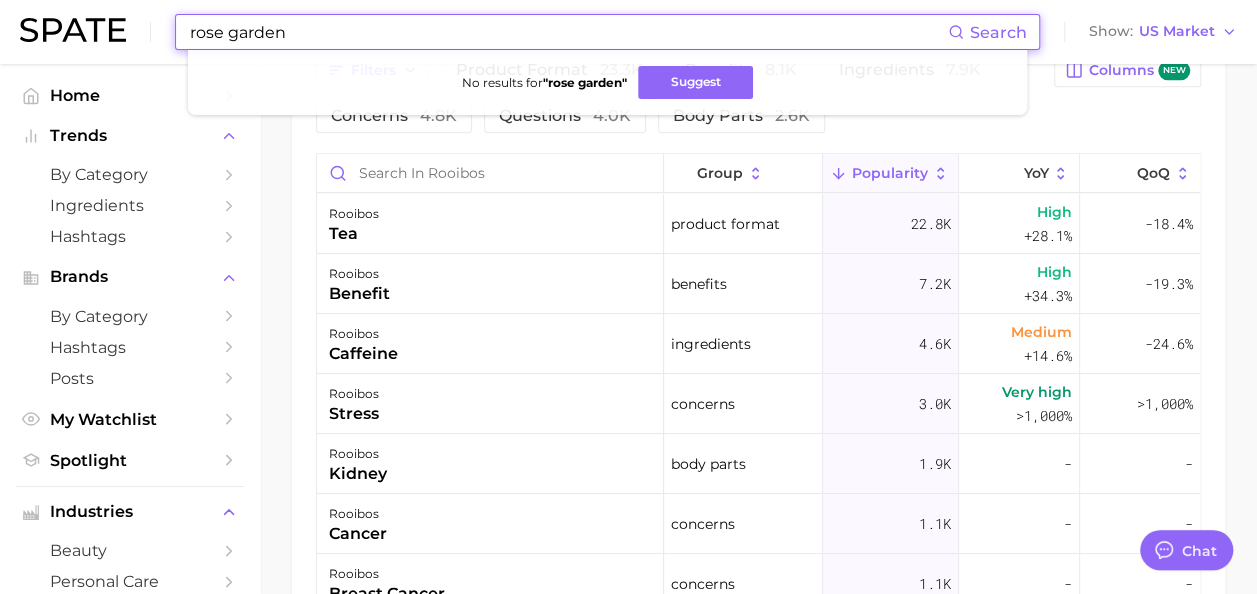 drag, startPoint x: 284, startPoint y: 35, endPoint x: 88, endPoint y: 16, distance: 196.91876 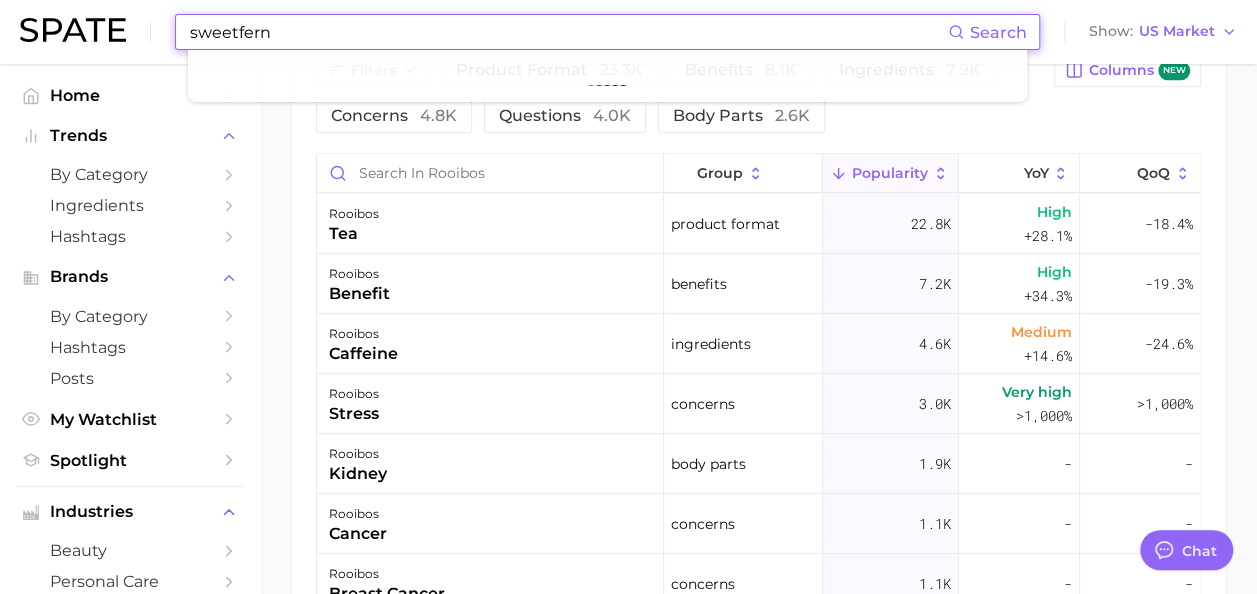 type on "sweetfern" 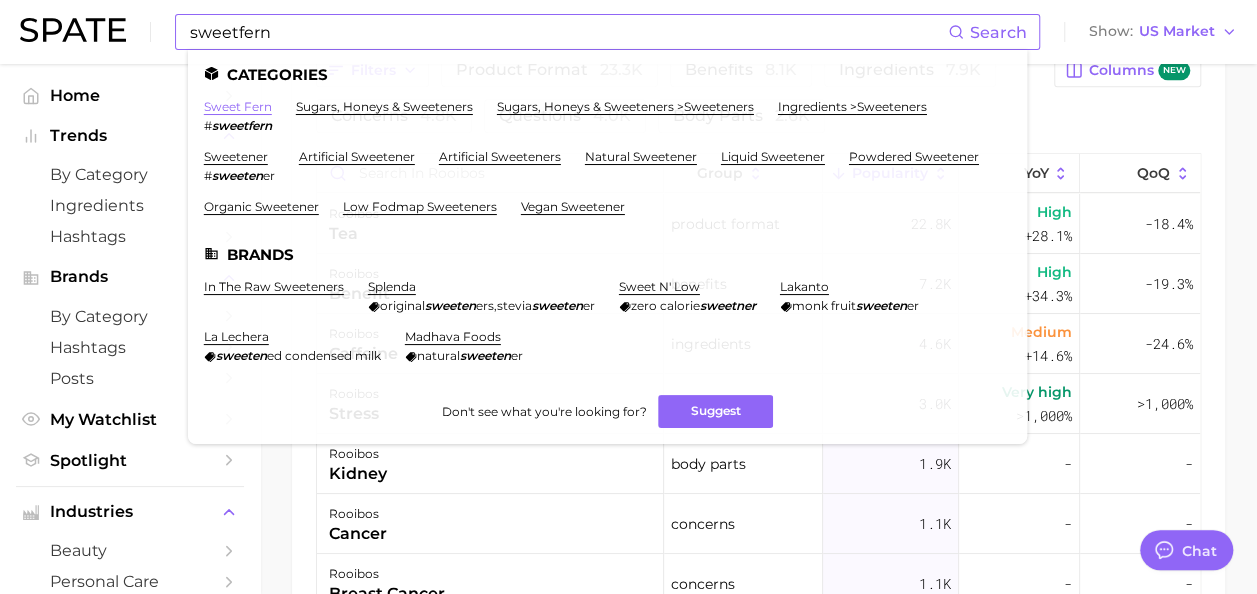 click on "sweet fern" at bounding box center [238, 106] 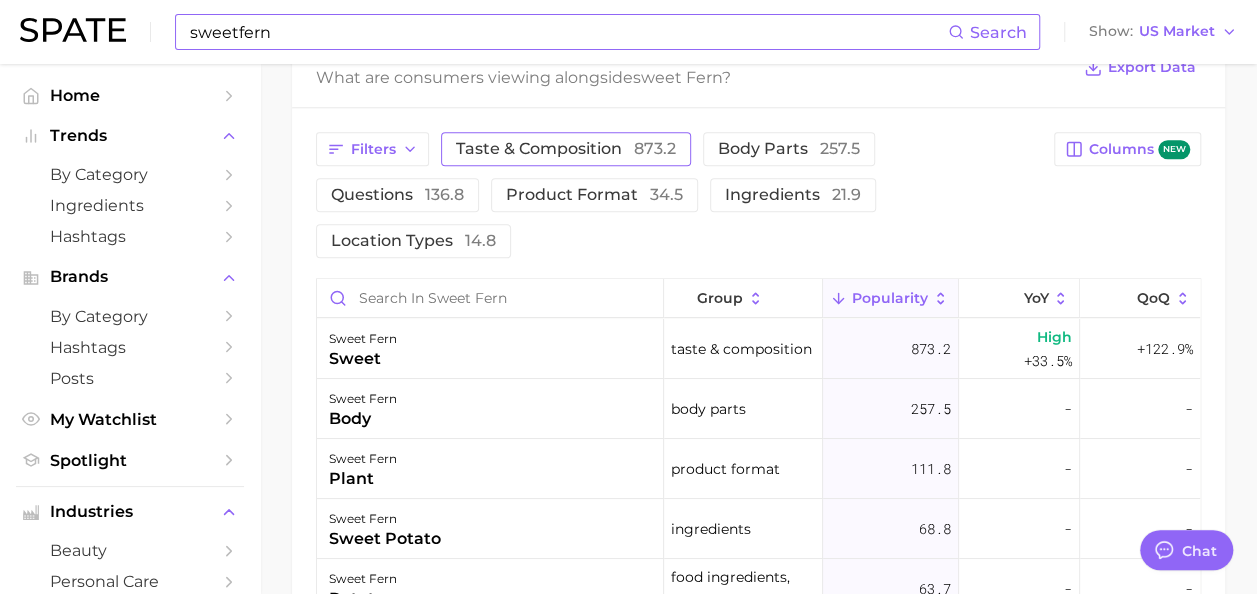 scroll, scrollTop: 1019, scrollLeft: 0, axis: vertical 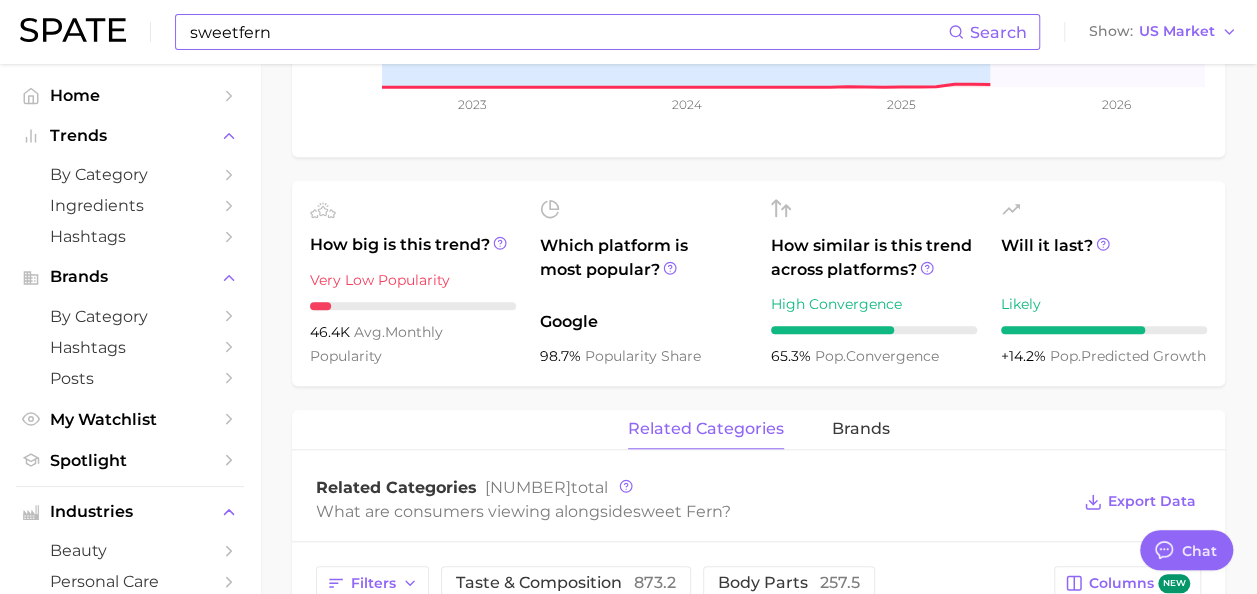 click on "High Convergence" at bounding box center (874, 304) 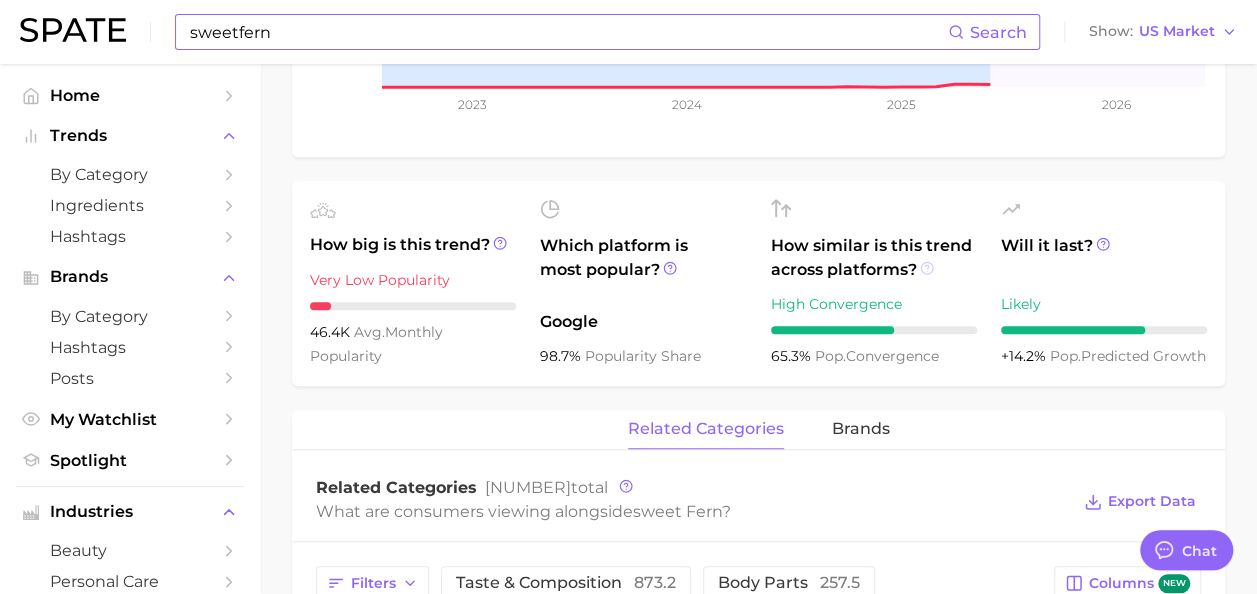 click 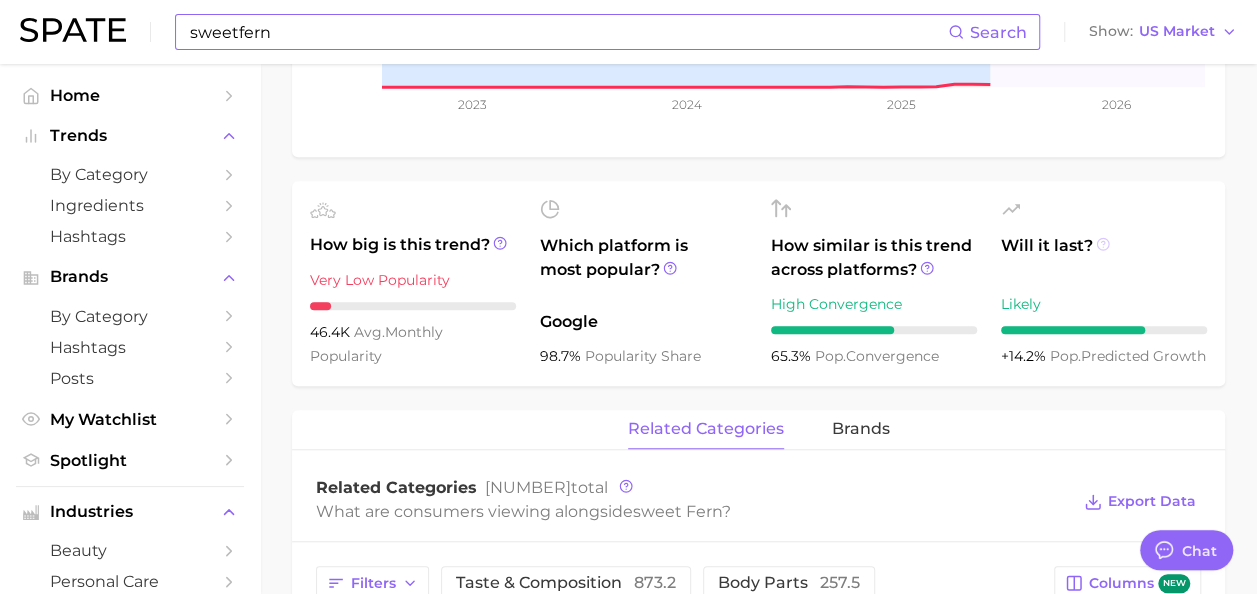 click 